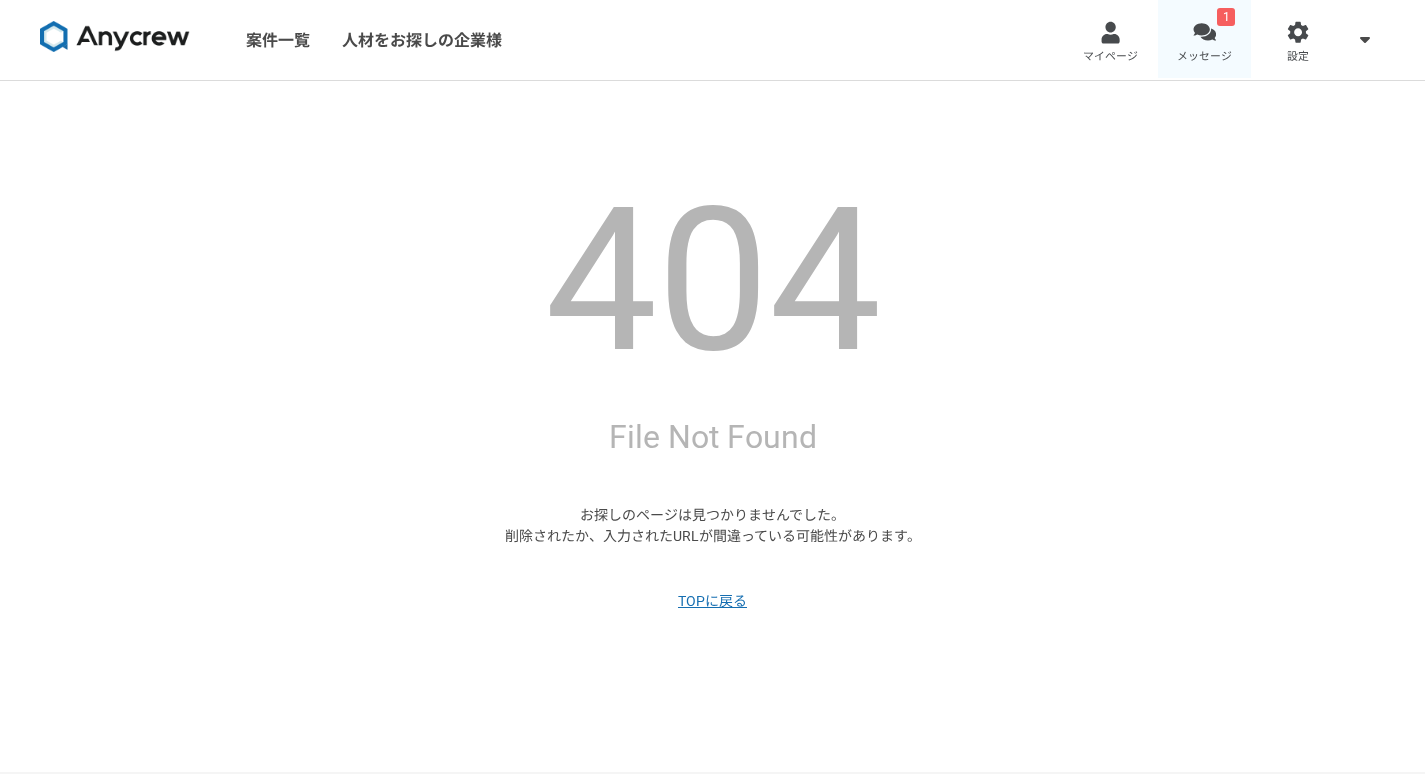 scroll, scrollTop: 0, scrollLeft: 0, axis: both 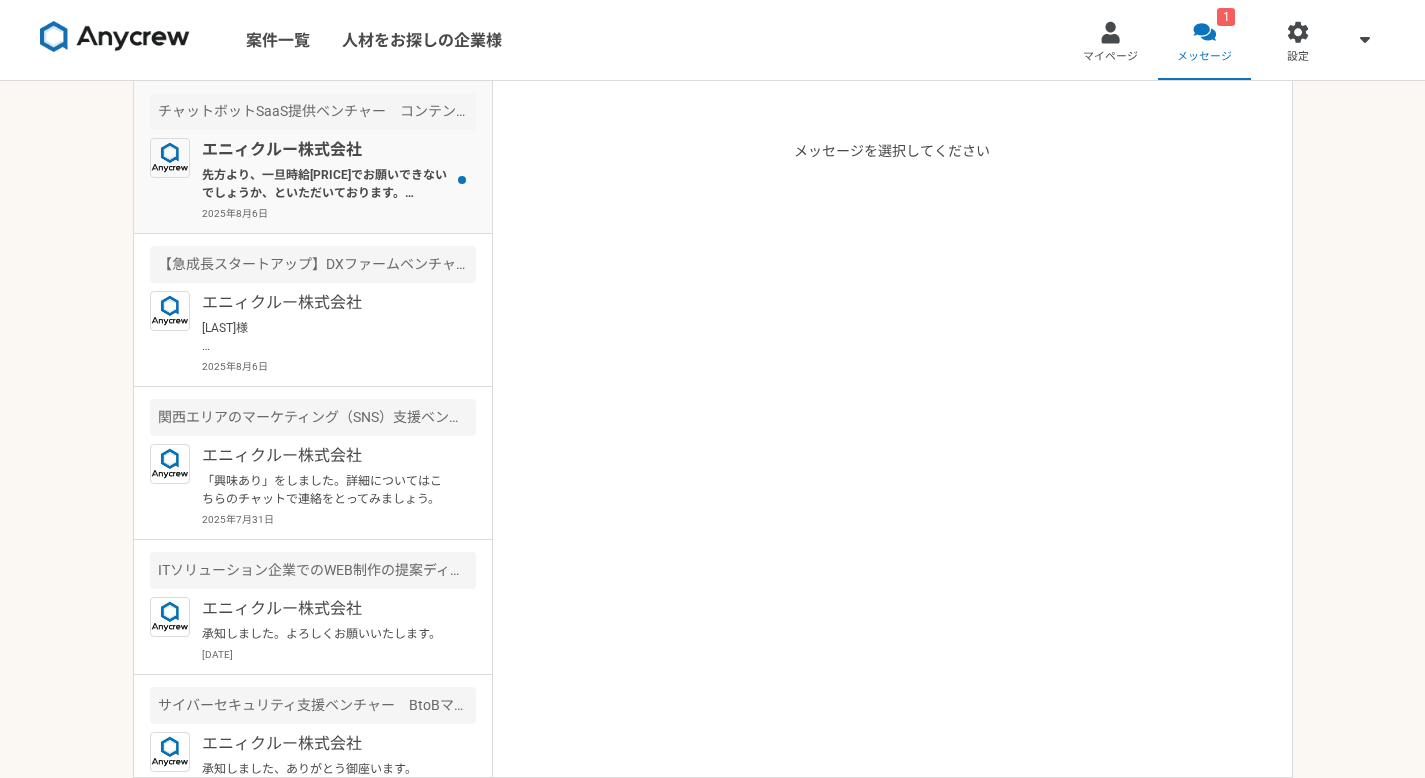 click on "エニィクルー株式会社" at bounding box center (325, 150) 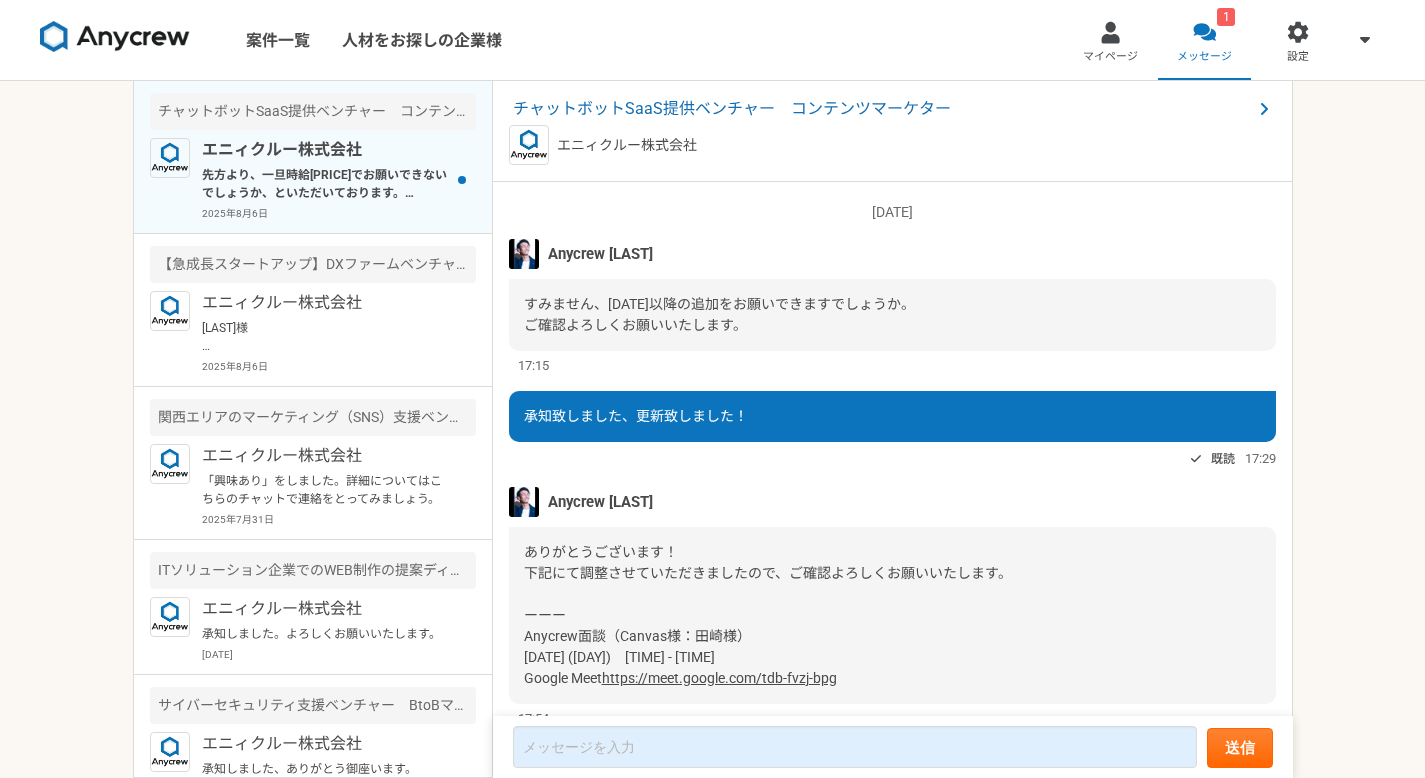 scroll, scrollTop: 1521, scrollLeft: 0, axis: vertical 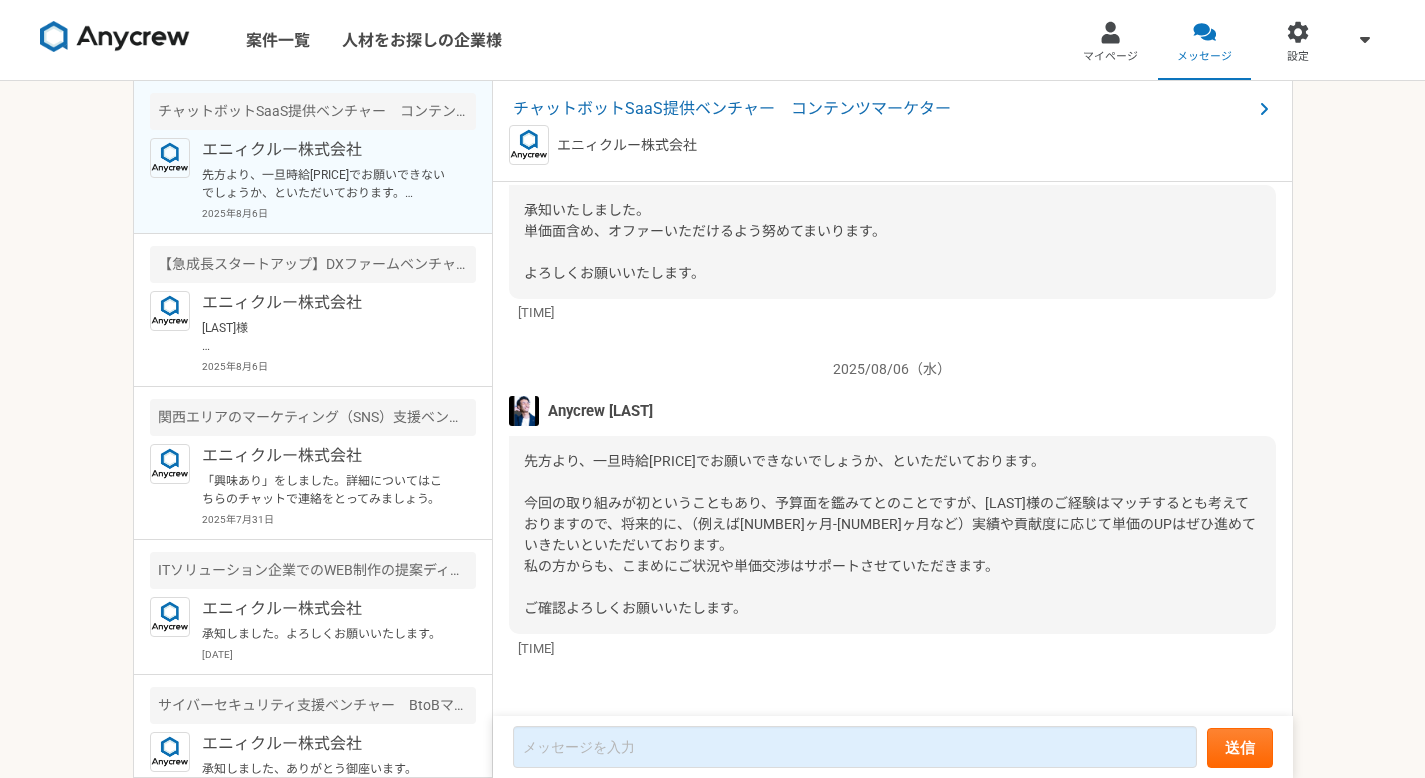 click on "送信" at bounding box center [893, 747] 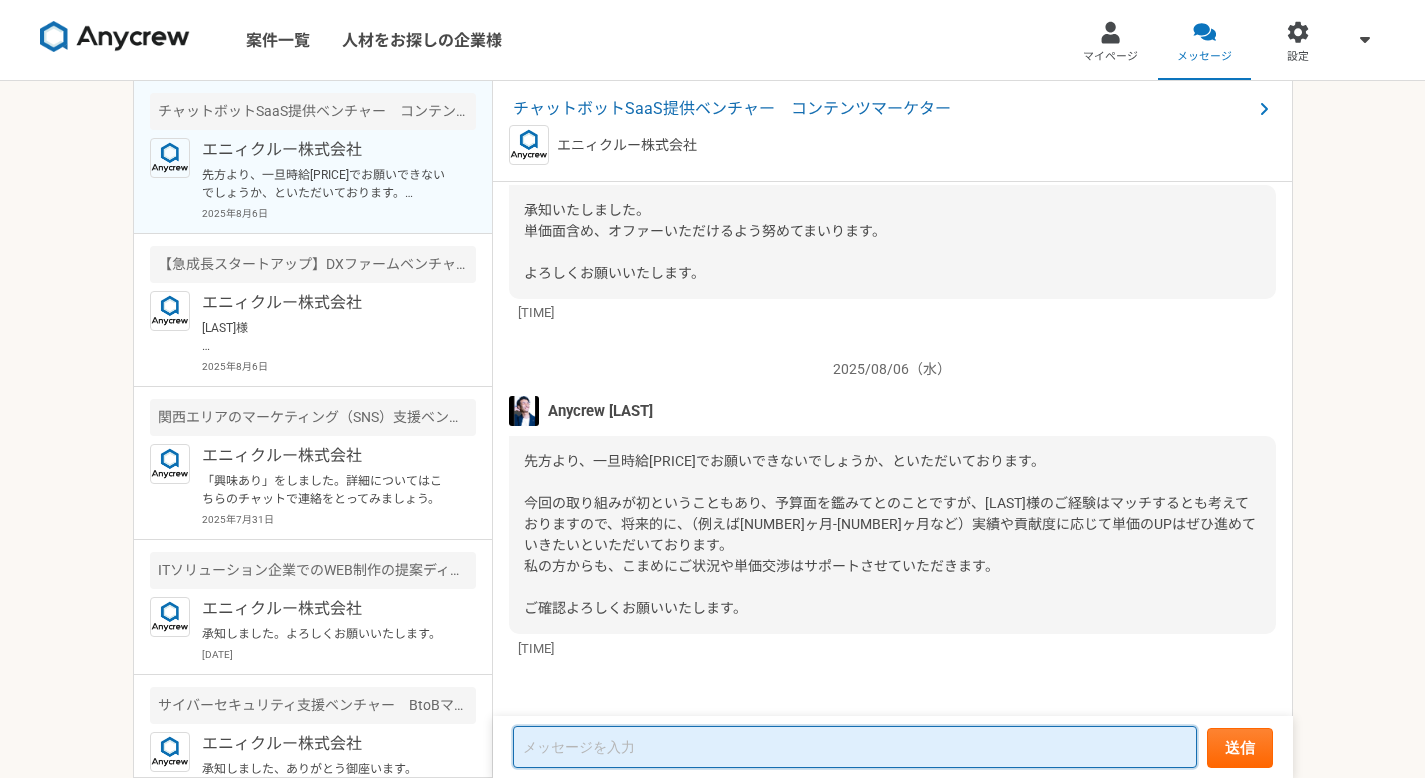 click at bounding box center (855, 747) 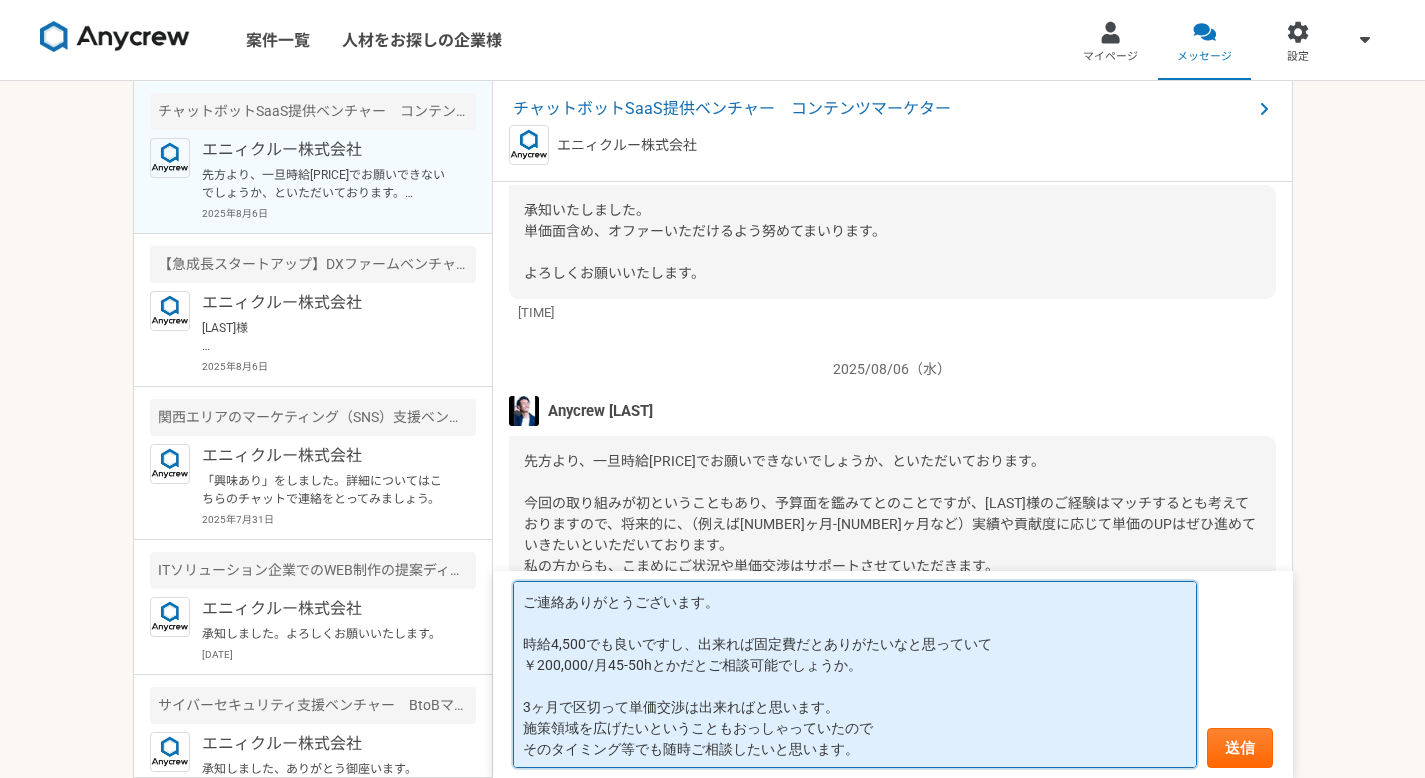 click on "ご連絡ありがとうございます。
時給4,500でも良いですし、出来れば固定費だとありがたいなと思っていて
￥200,000/月45-50hとかだとご相談可能でしょうか。
3ヶ月で区切って単価交渉は出来ればと思います。
施策領域を広げたいということもおっしゃっていたので
そのタイミング等でも随時ご相談したいと思います。" at bounding box center [855, 674] 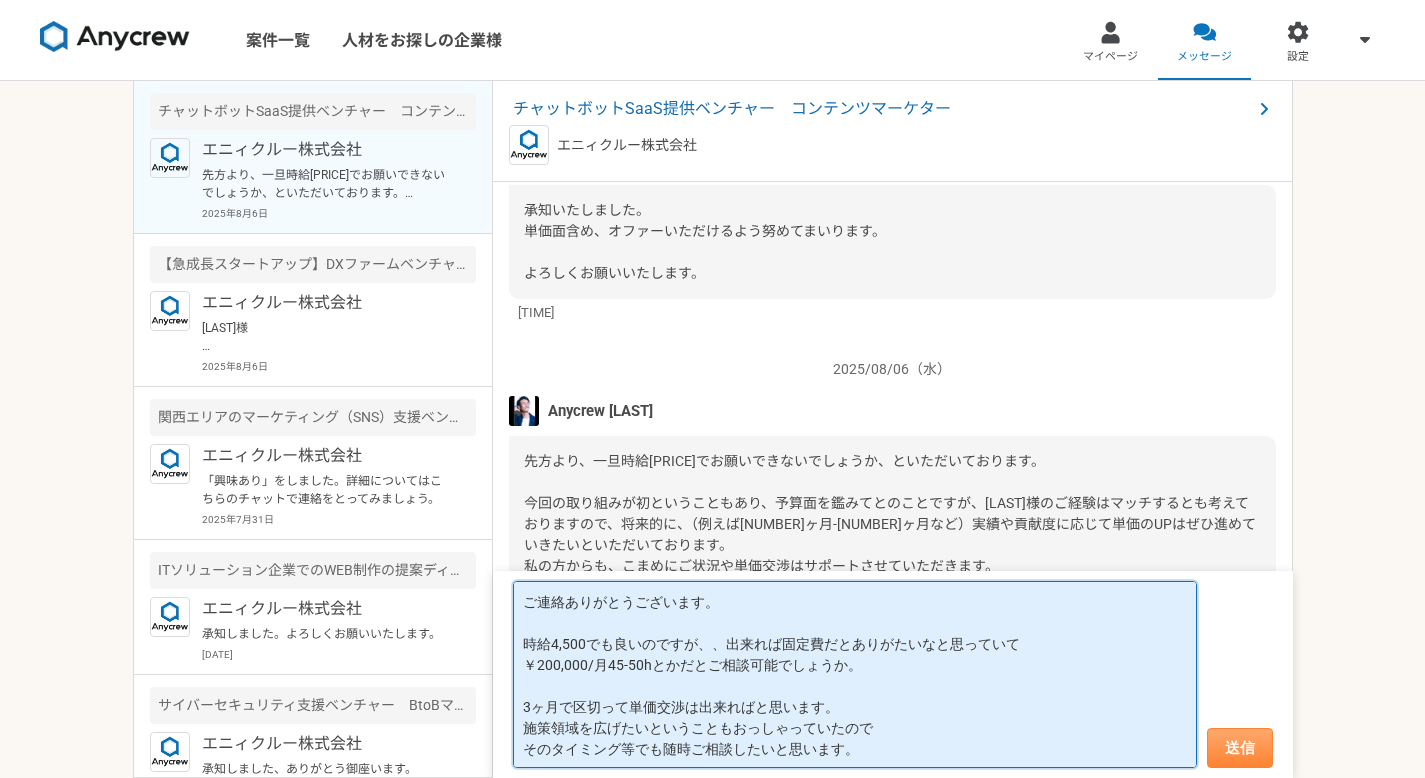 type on "ご連絡ありがとうございます。
時給4,500でも良いのですが、、出来れば固定費だとありがたいなと思っていて
￥200,000/月45-50hとかだとご相談可能でしょうか。
3ヶ月で区切って単価交渉は出来ればと思います。
施策領域を広げたいということもおっしゃっていたので
そのタイミング等でも随時ご相談したいと思います。" 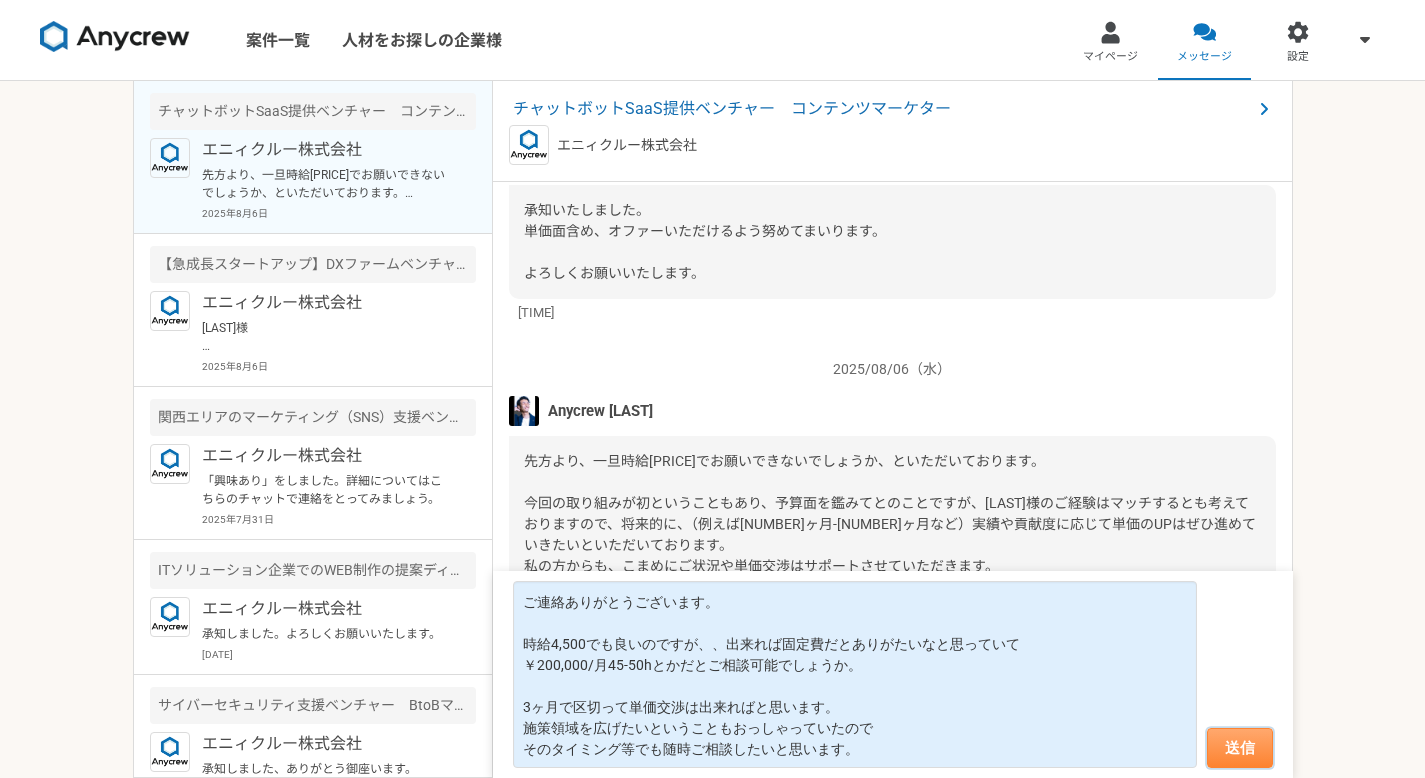 click on "送信" at bounding box center [1240, 748] 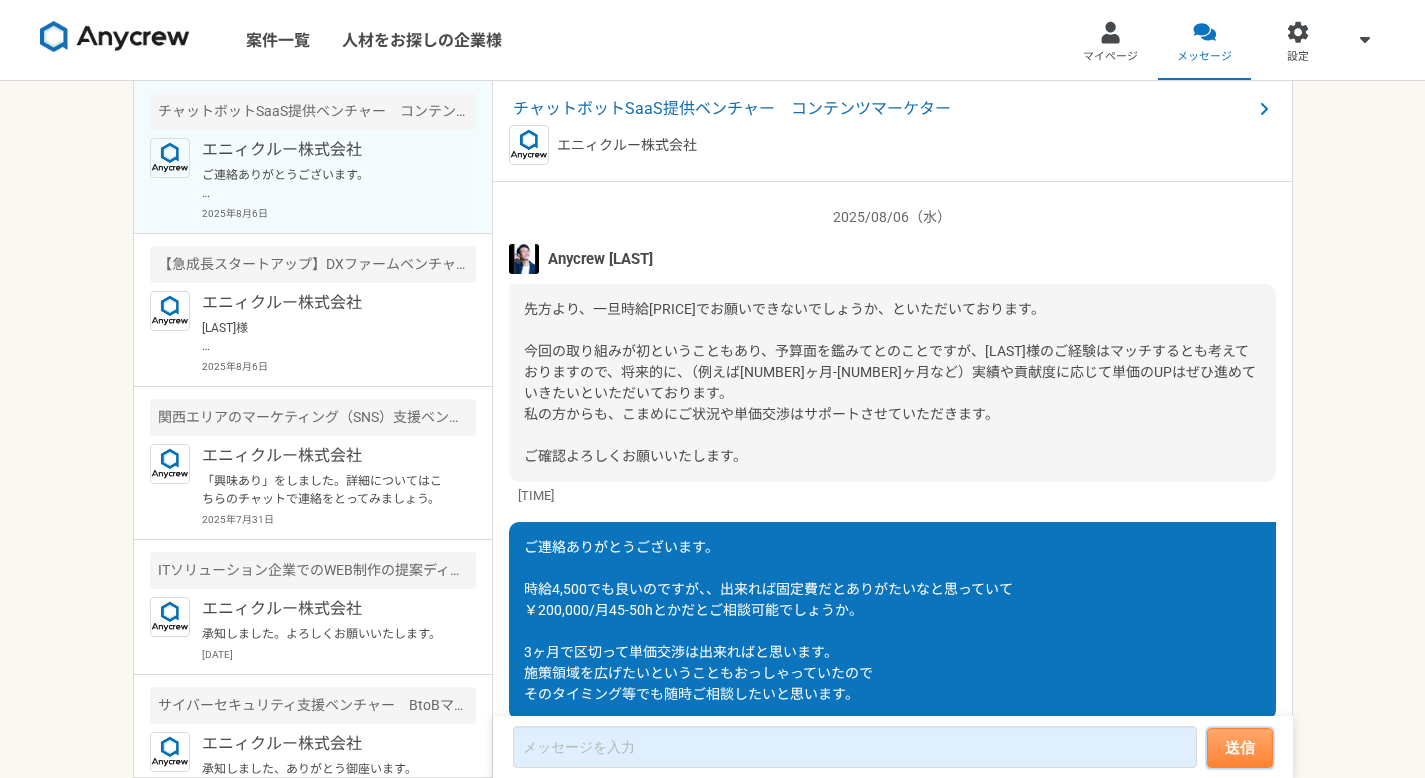 scroll, scrollTop: 1607, scrollLeft: 0, axis: vertical 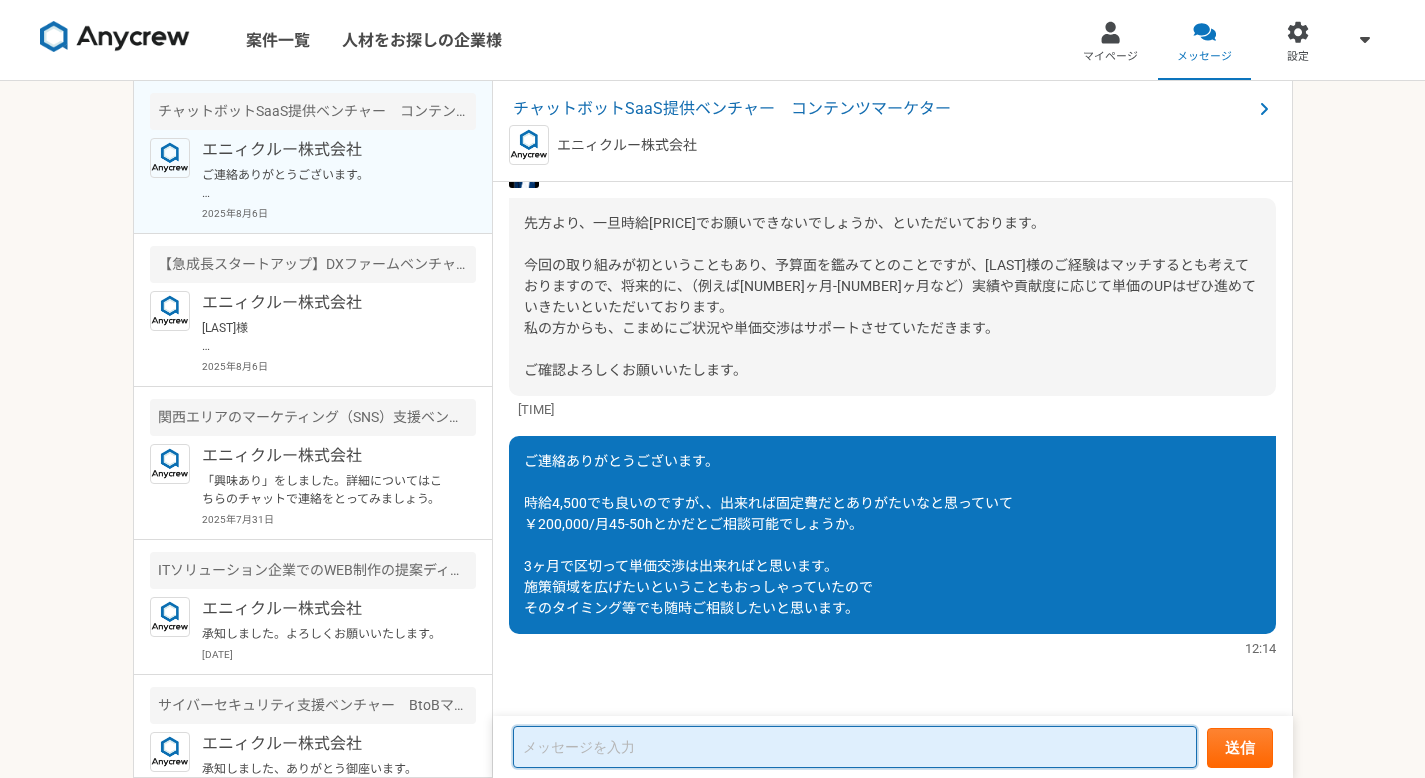 click at bounding box center (855, 747) 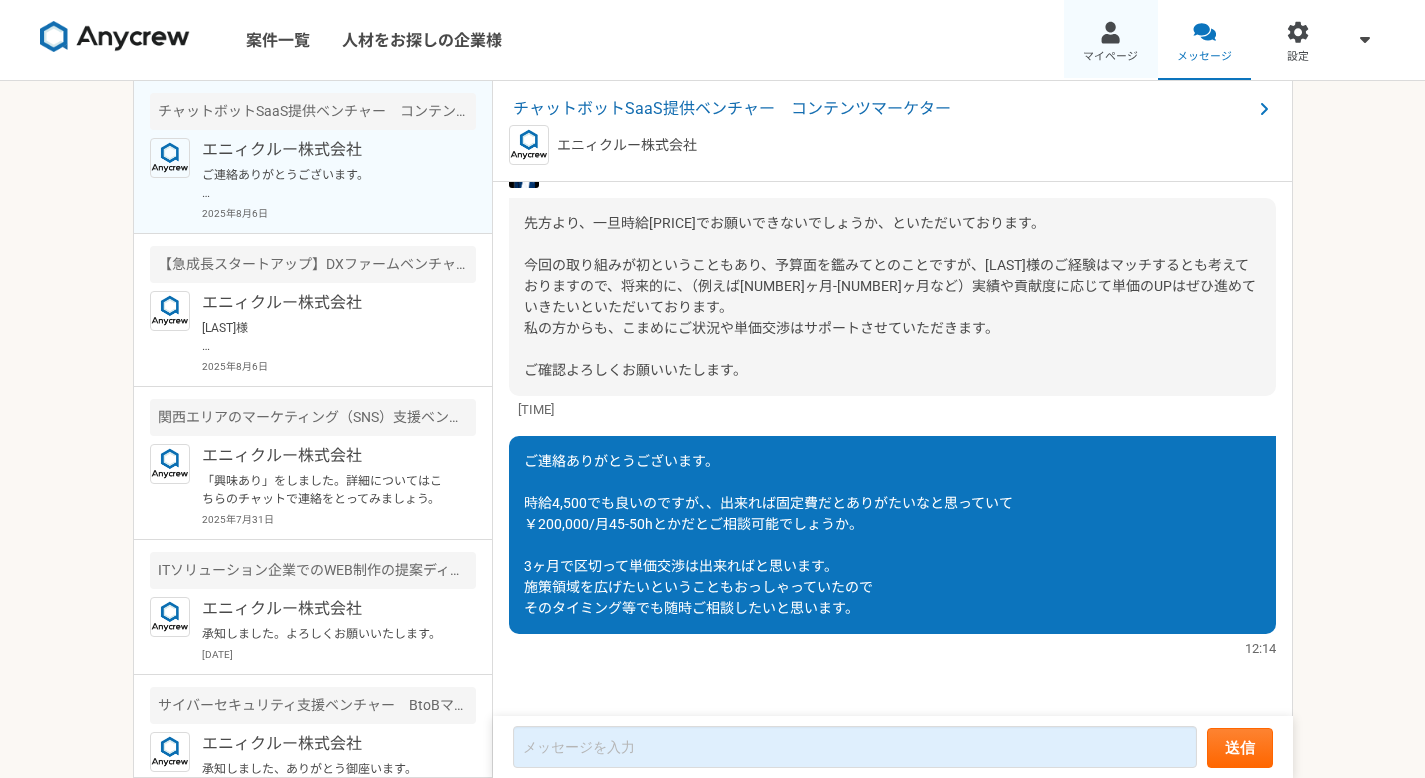 click on "マイページ" at bounding box center [1111, 40] 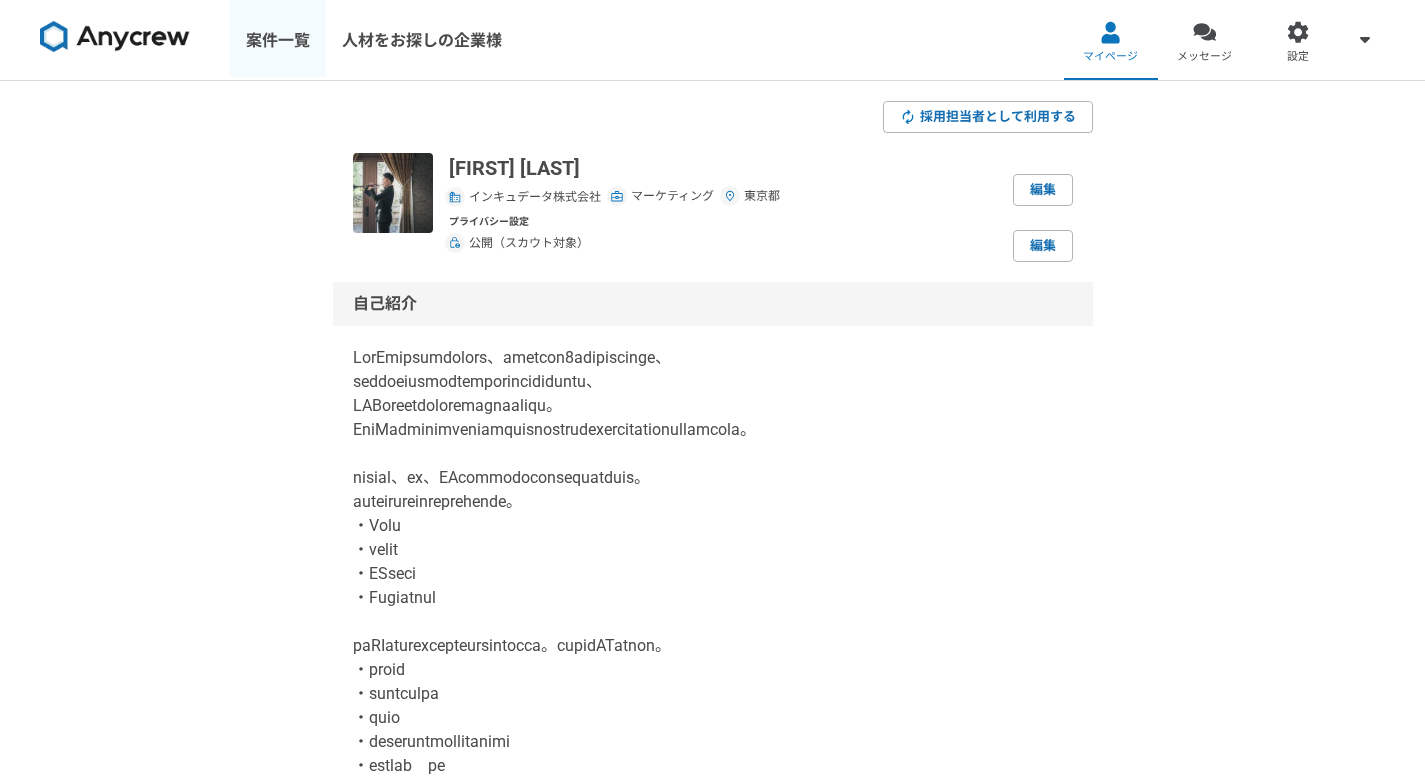 click on "案件一覧" at bounding box center [278, 40] 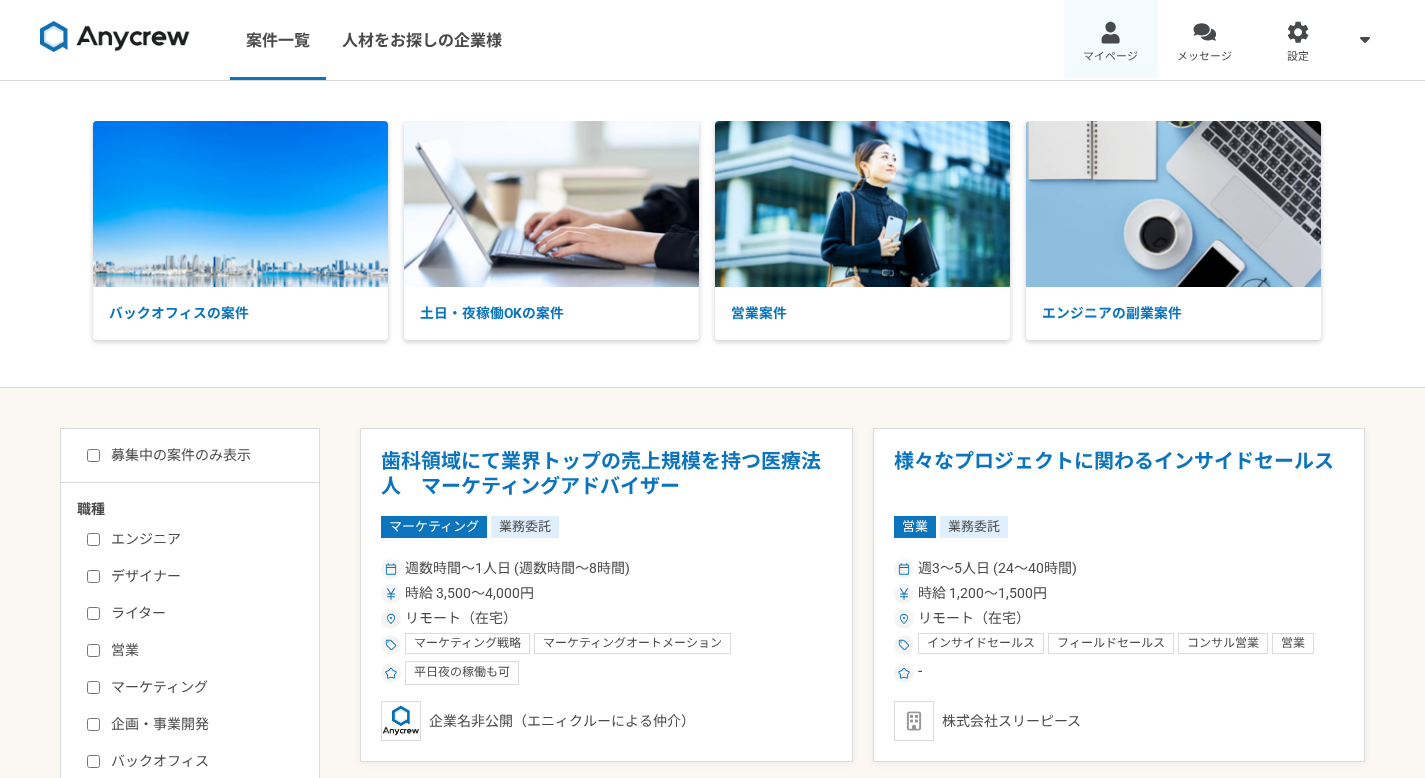 click on "マイページ" at bounding box center [1111, 40] 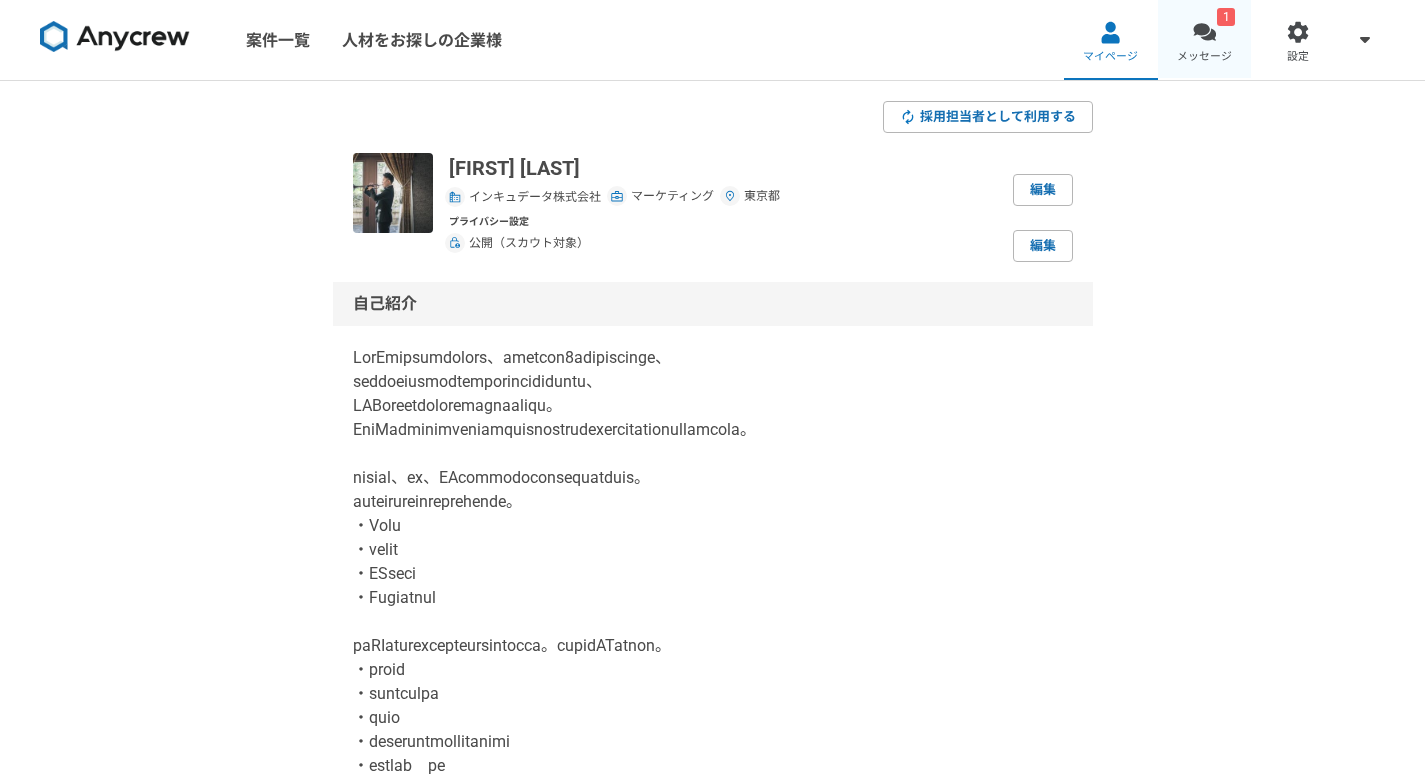 click at bounding box center (1204, 32) 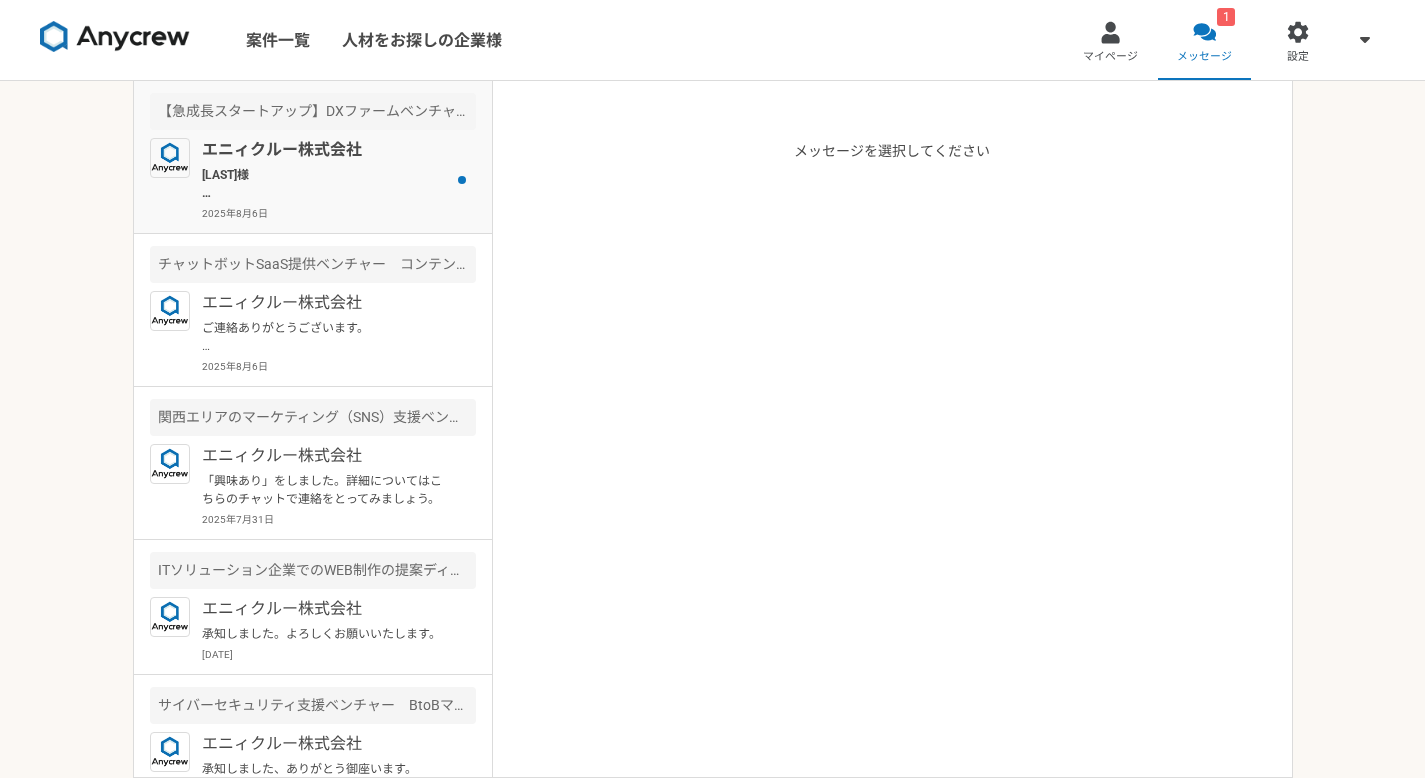 click on "[LAST]様
ご返信いただきありがとうございます。
2点ご確認がございます。
①以前他メンバーにて希望単価についてご確認させていただいておりますが、こちらの案件は時給制となっており、上限が4,000円となっております。金額について問題ないでしょうか。
②出社についてですが、案件に記載の通り毎週火曜日にご出社([CITY])いただく形となります。毎週火曜日の出社は可能でしょうか？
ご回答のほどよろしくお願い致します。" at bounding box center [325, 184] 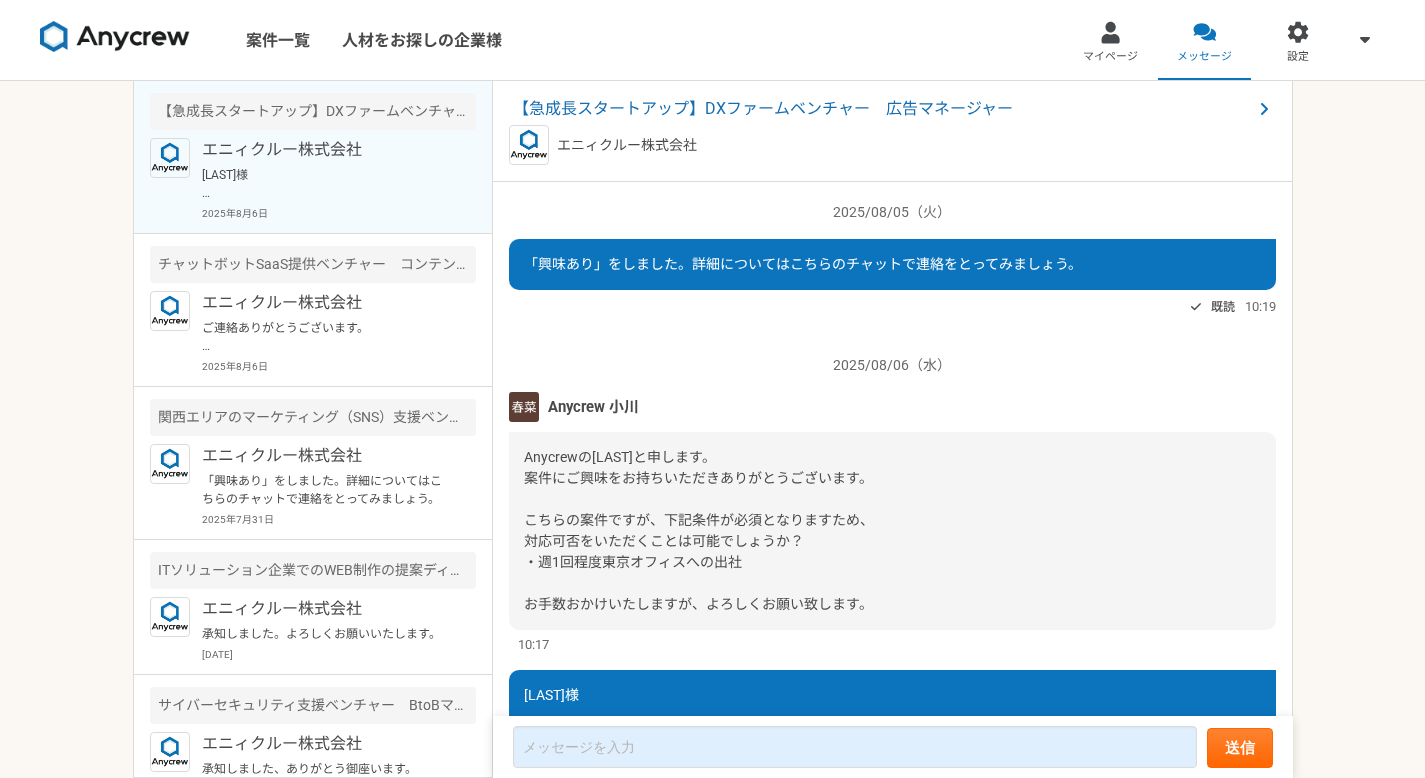 scroll, scrollTop: 559, scrollLeft: 0, axis: vertical 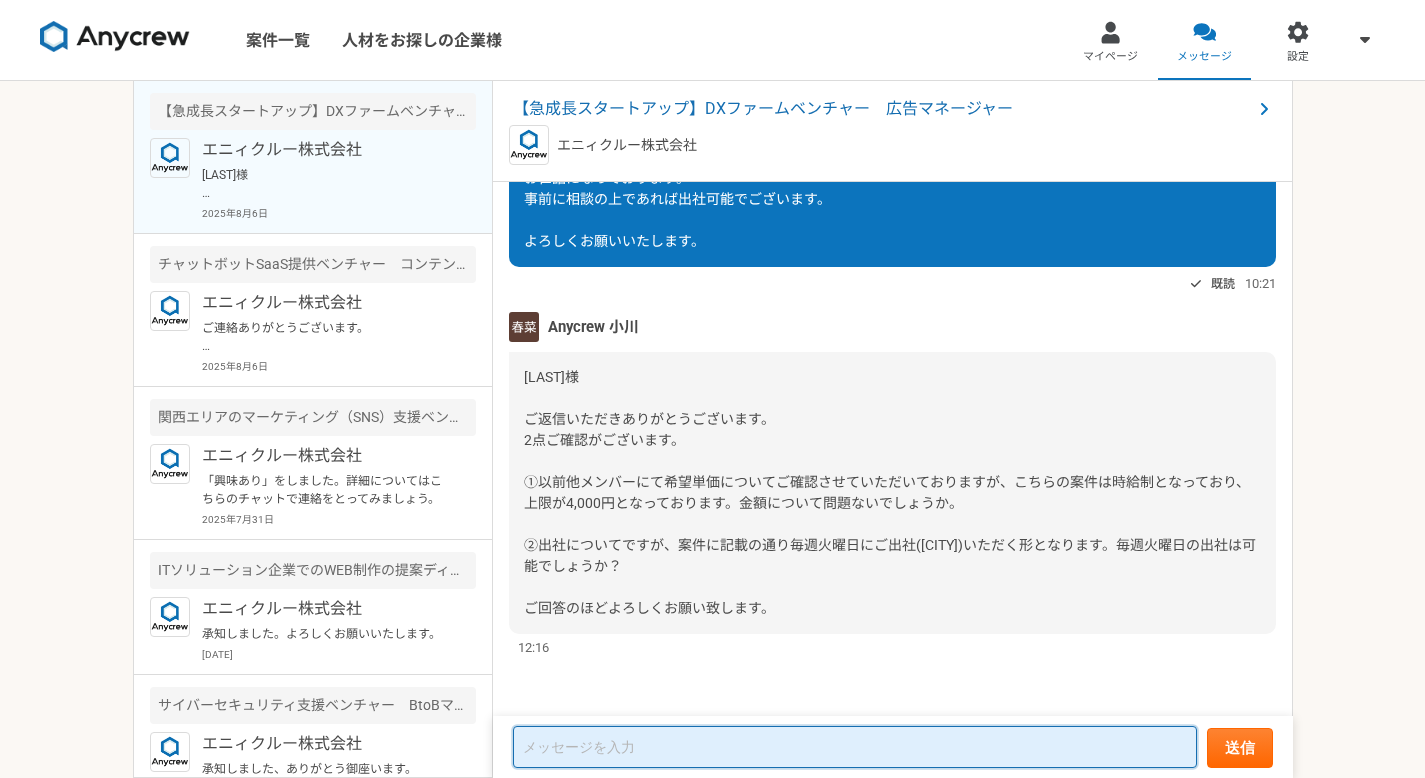 click at bounding box center [855, 747] 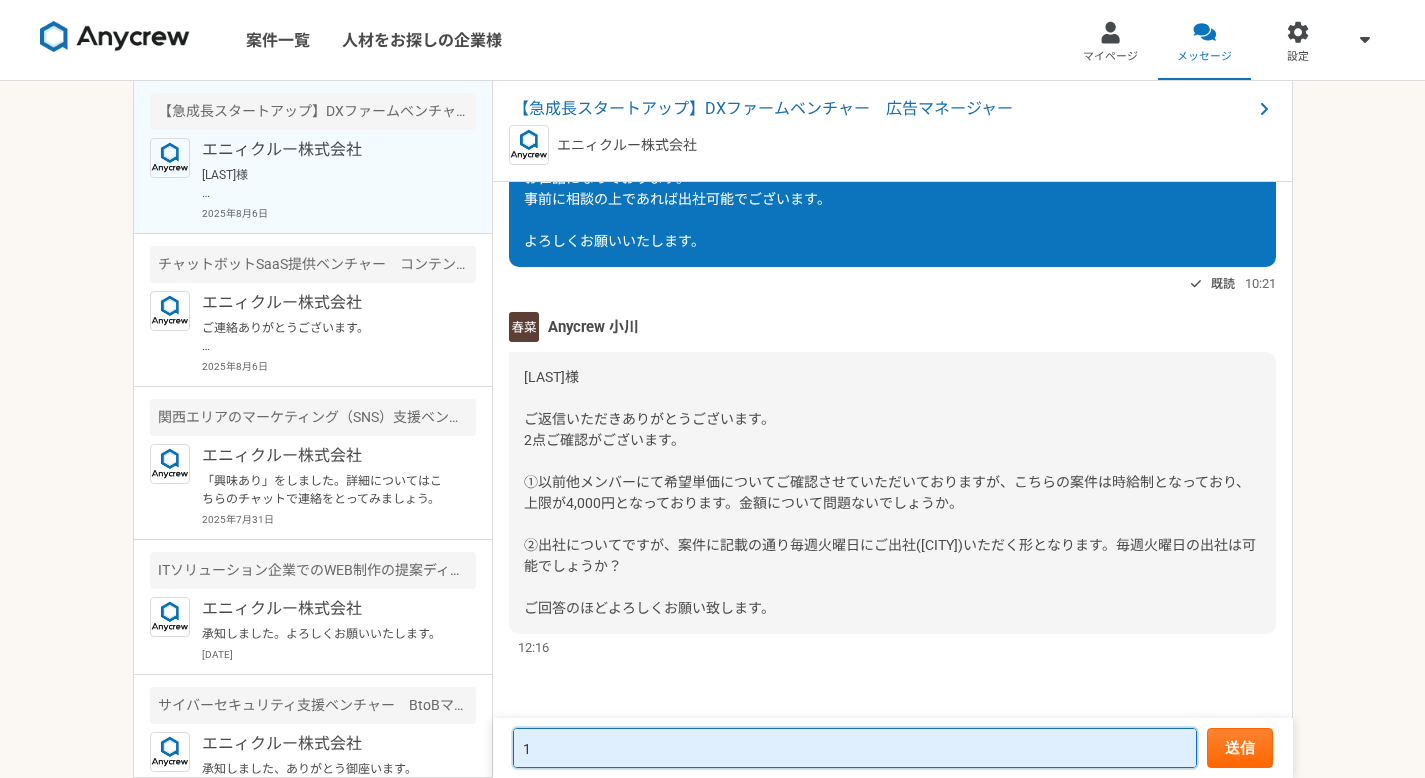 type on "1" 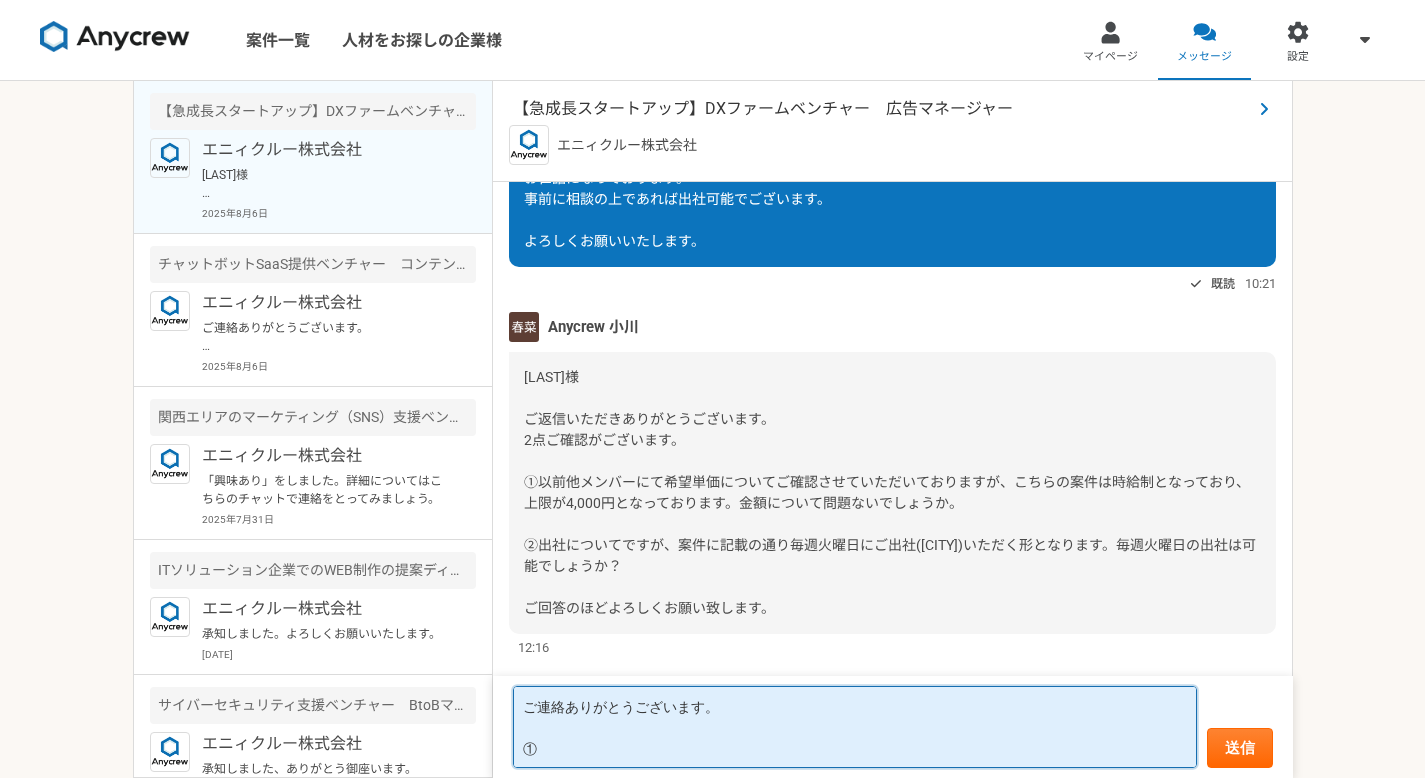 type on "ご連絡ありがとうございます。
①" 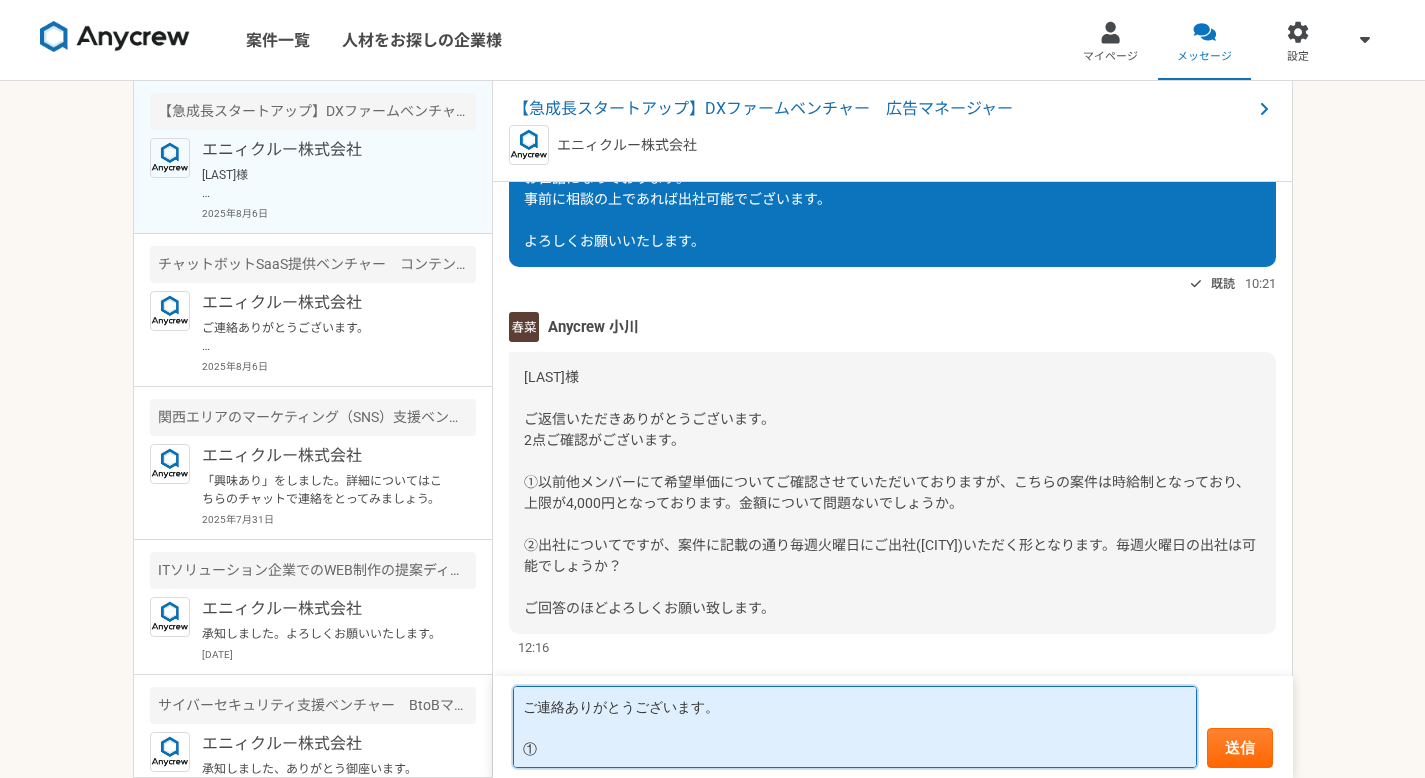 click on "ご連絡ありがとうございます。
①" at bounding box center [855, 727] 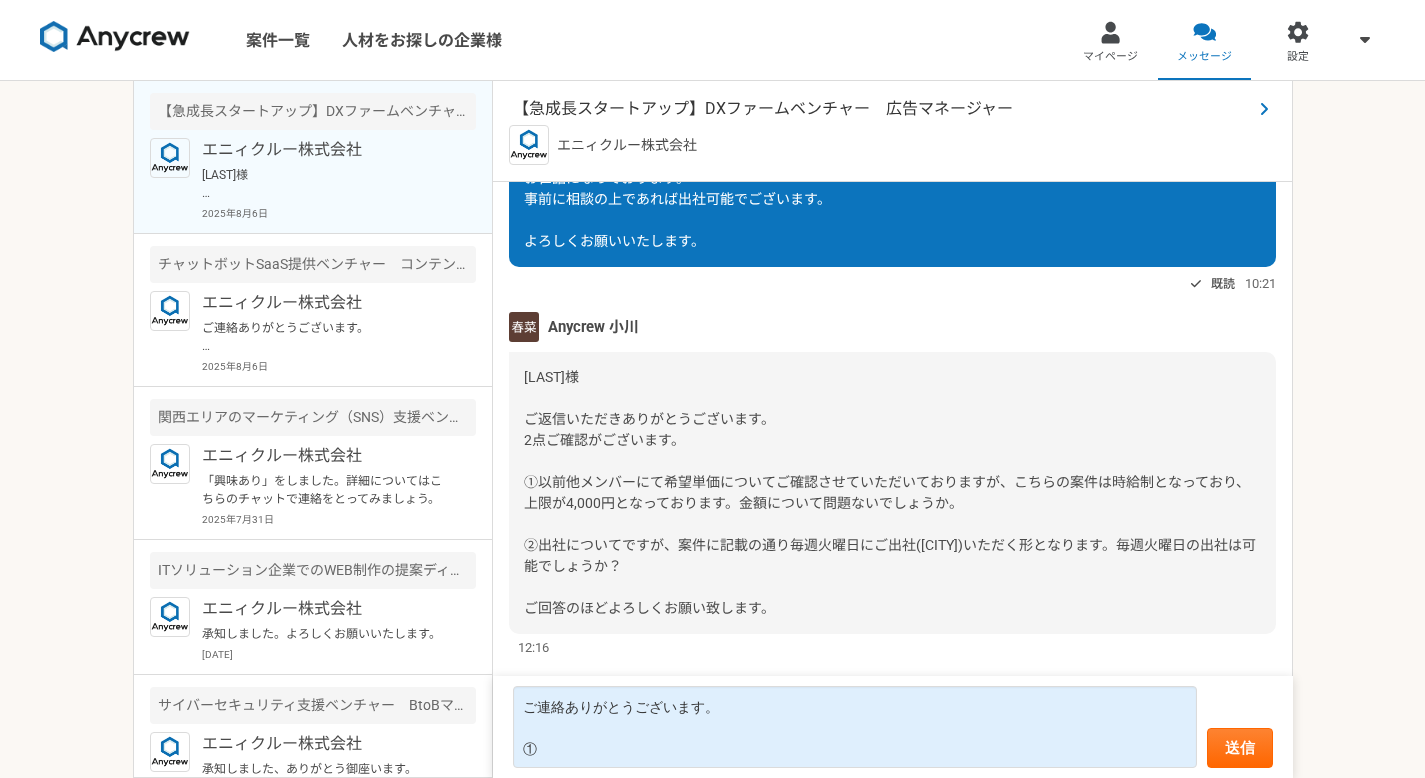 click on "【急成長スタートアップ】DXファームベンチャー　広告マネージャー" at bounding box center [882, 109] 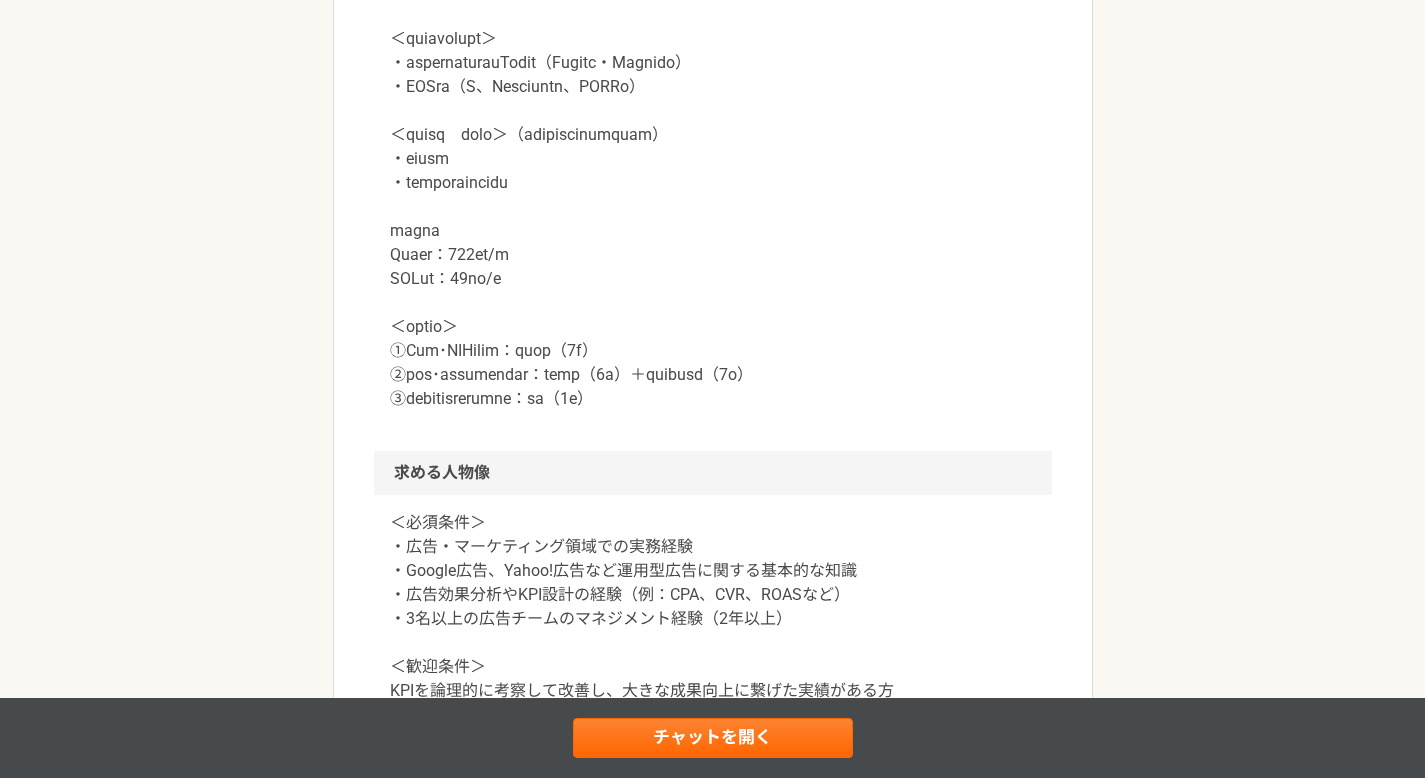 scroll, scrollTop: 1924, scrollLeft: 0, axis: vertical 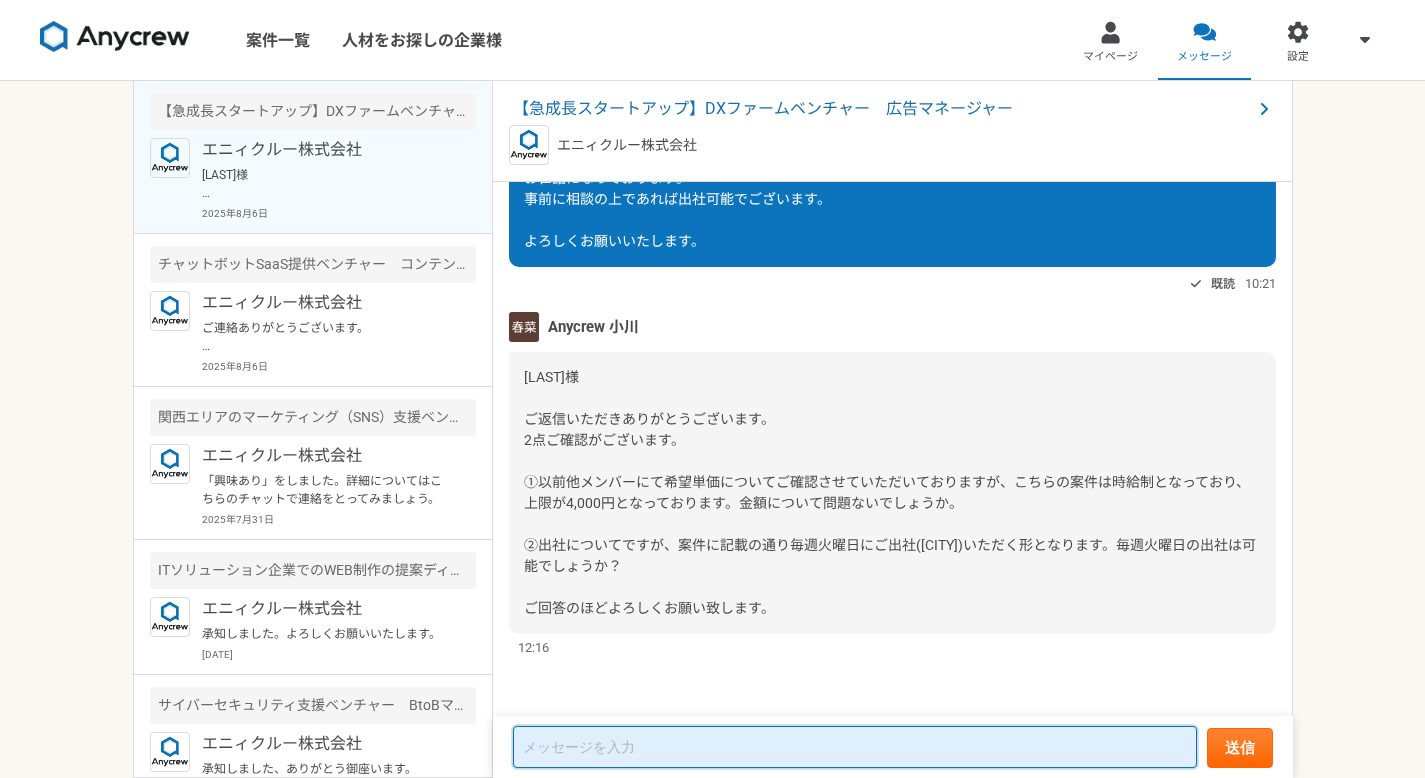 click at bounding box center [855, 747] 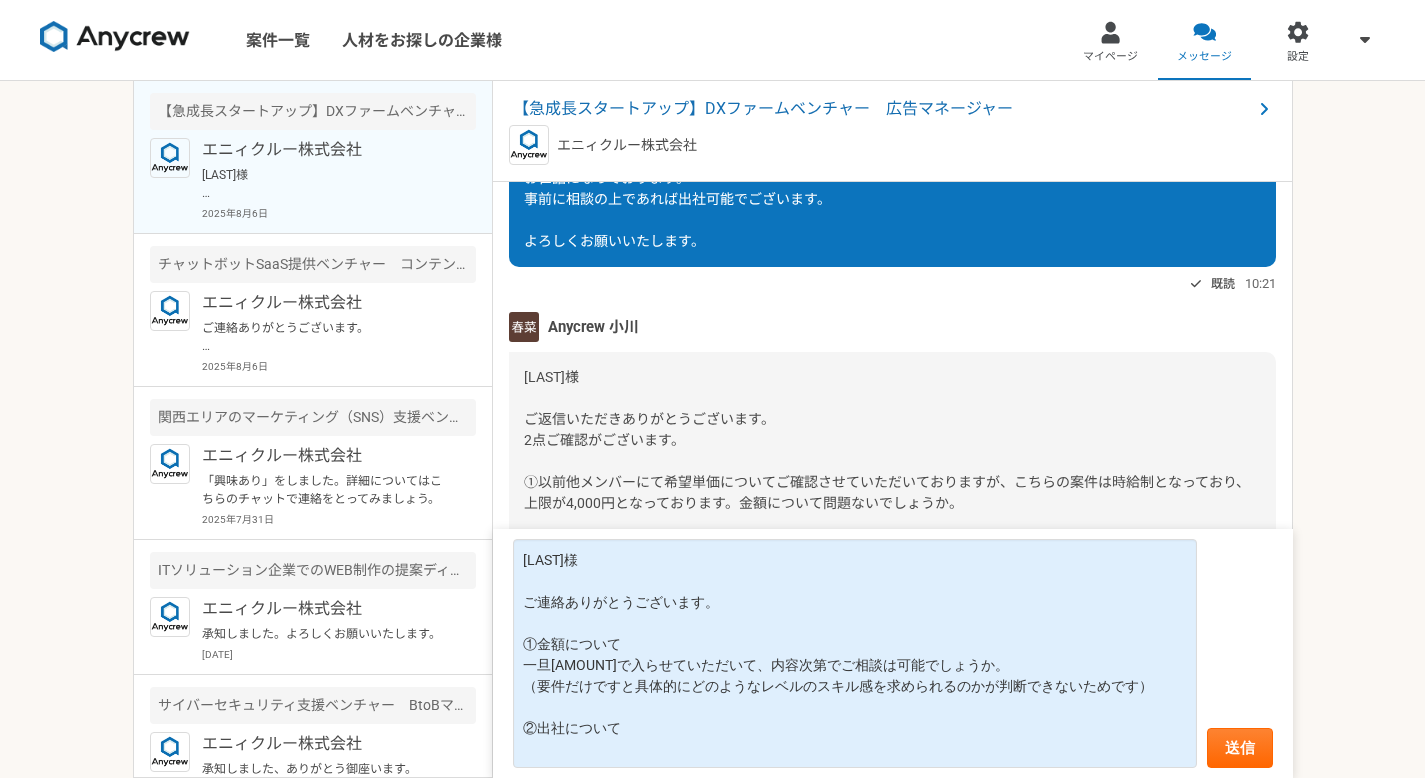 click on "[LAST]様
ご返信いただきありがとうございます。
2点ご確認がございます。
①以前他メンバーにて希望単価についてご確認させていただいておりますが、こちらの案件は時給制となっており、上限が4,000円となっております。金額について問題ないでしょうか。
②出社についてですが、案件に記載の通り毎週火曜日にご出社([CITY])いただく形となります。毎週火曜日の出社は可能でしょうか？
ご回答のほどよろしくお願い致します。" at bounding box center [890, 492] 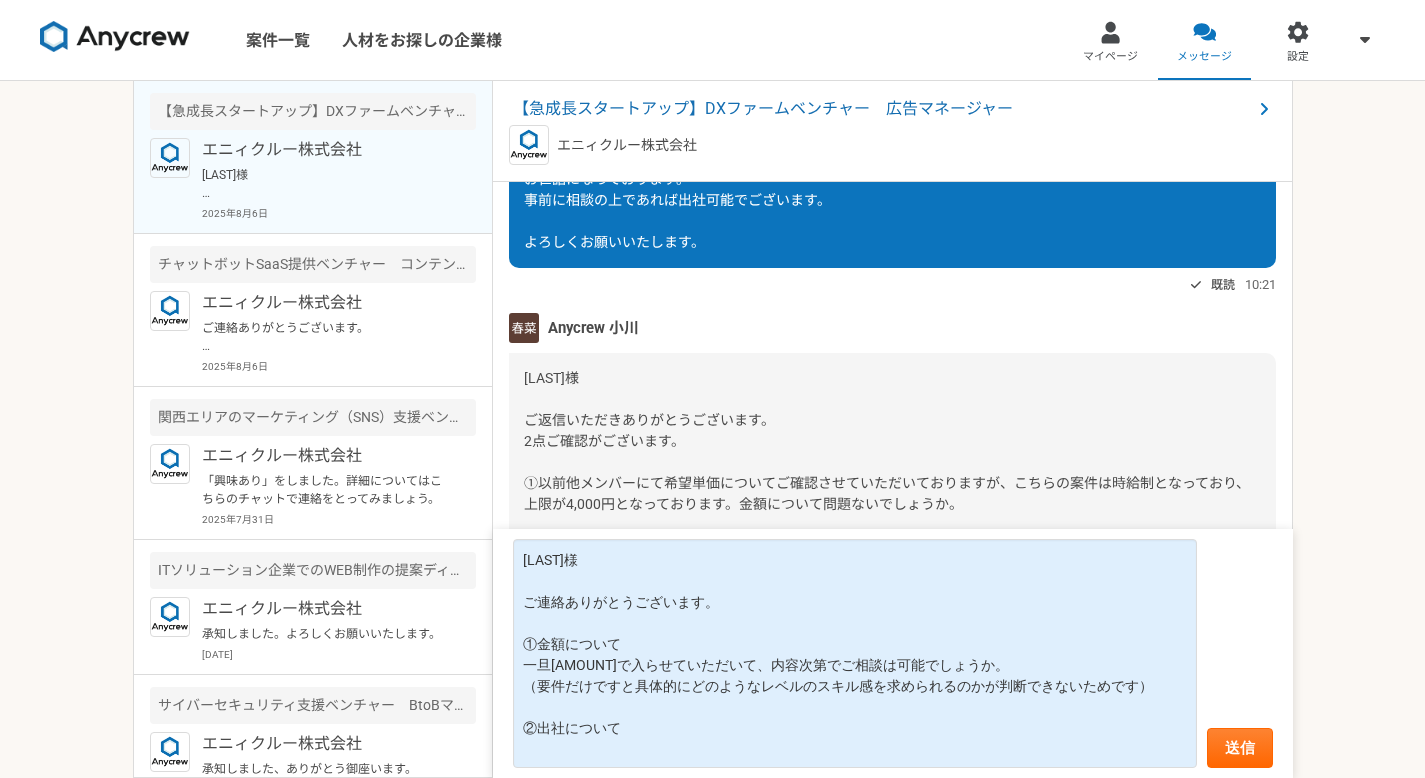 scroll, scrollTop: 559, scrollLeft: 0, axis: vertical 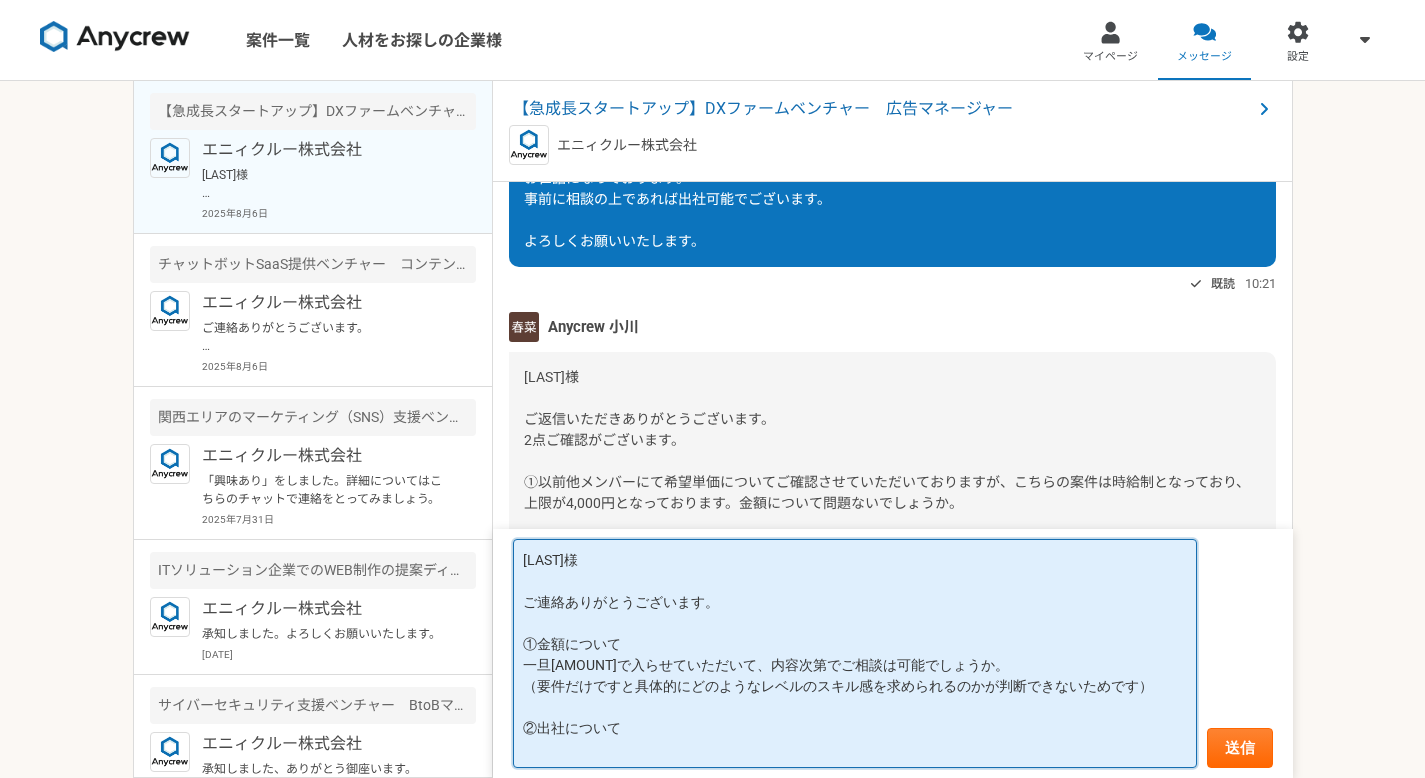 click on "[LAST]様
ご連絡ありがとうございます。
①金額について
一旦[AMOUNT]で入らせていただいて、内容次第でご相談は可能でしょうか。
（要件だけですと具体的にどのようなレベルのスキル感を求められるのかが判断できないためです）
②出社について" at bounding box center (855, 653) 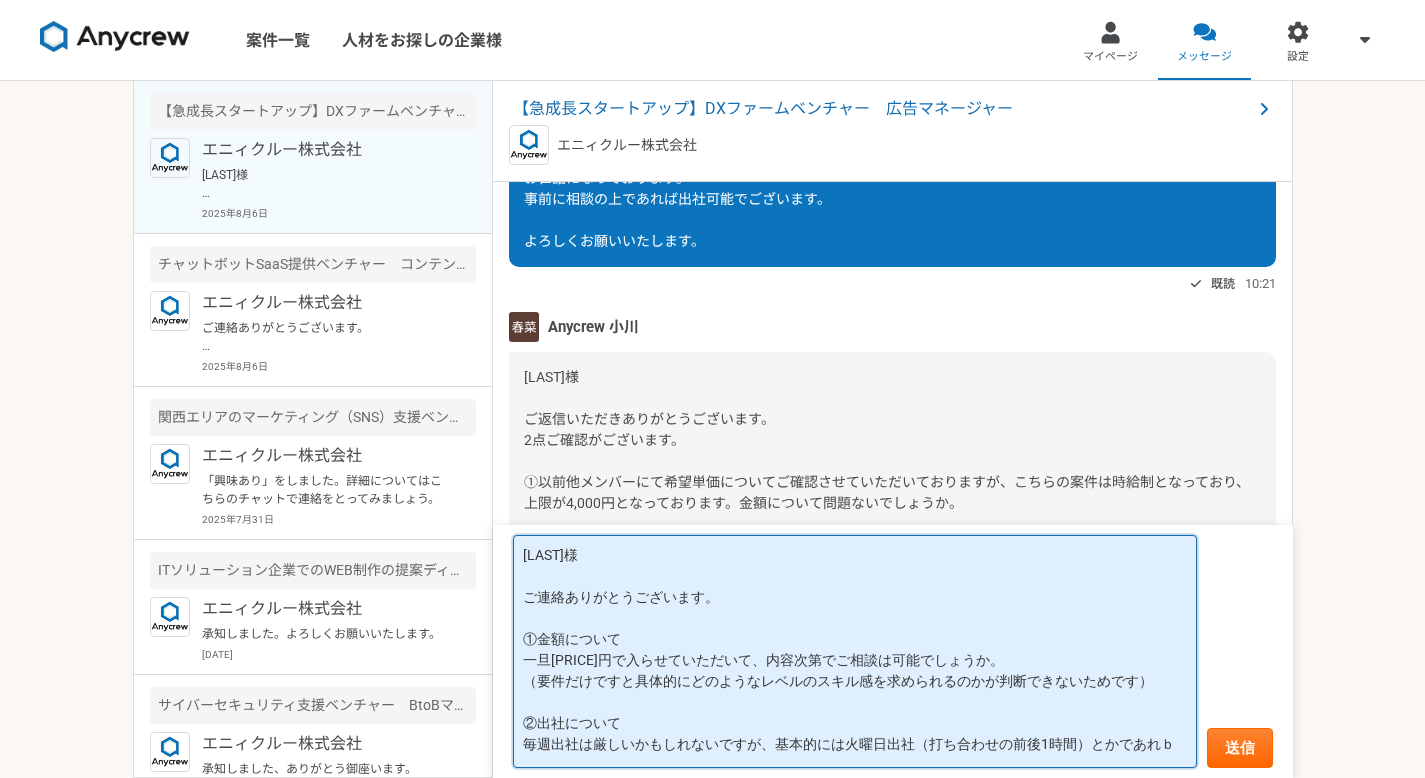 scroll, scrollTop: 7, scrollLeft: 0, axis: vertical 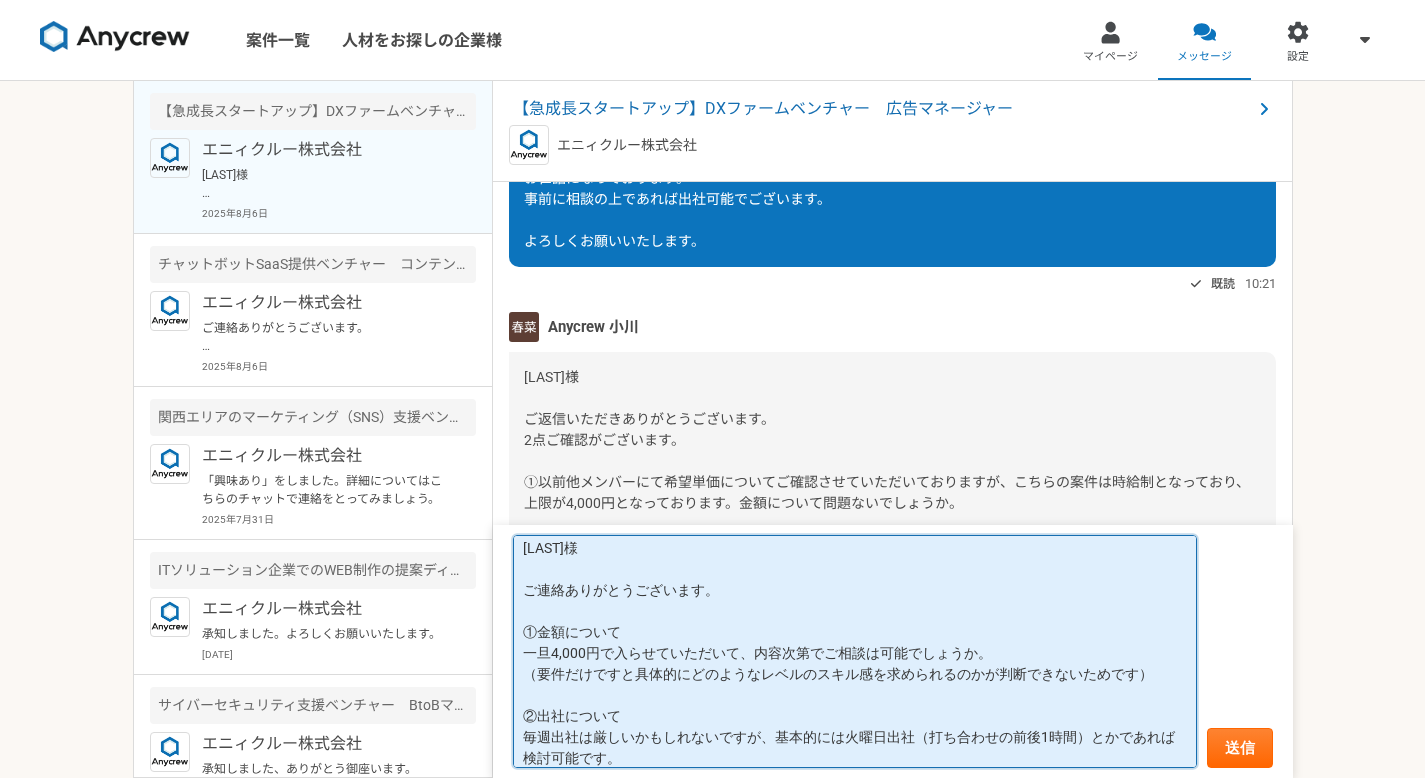 click on "[LAST]様
ご連絡ありがとうございます。
①金額について
一旦4,000円で入らせていただいて、内容次第でご相談は可能でしょうか。
（要件だけですと具体的にどのようなレベルのスキル感を求められるのかが判断できないためです）
②出社について
毎週出社は厳しいかもしれないですが、基本的には火曜日出社（打ち合わせの前後1時間）とかであれば検討可能です。" at bounding box center (855, 651) 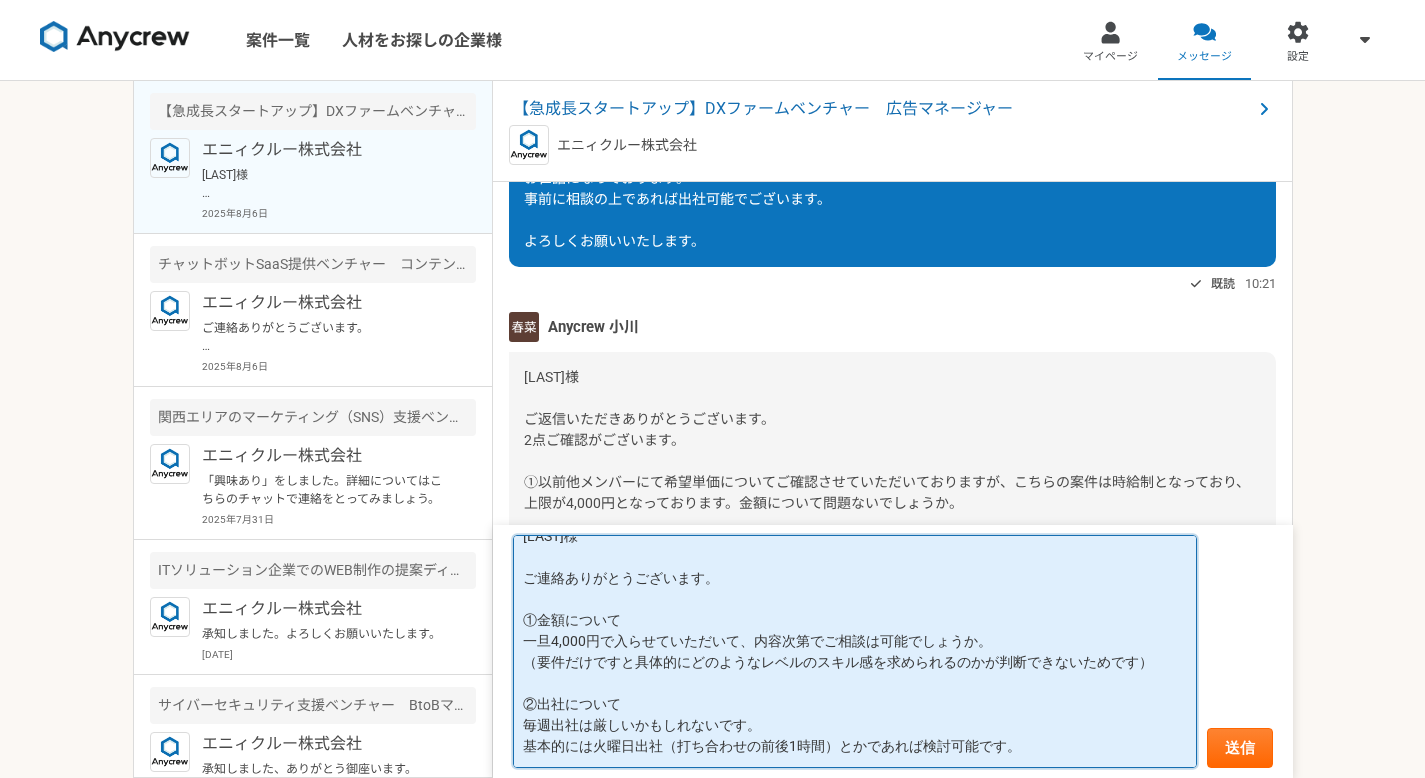 scroll, scrollTop: 18, scrollLeft: 0, axis: vertical 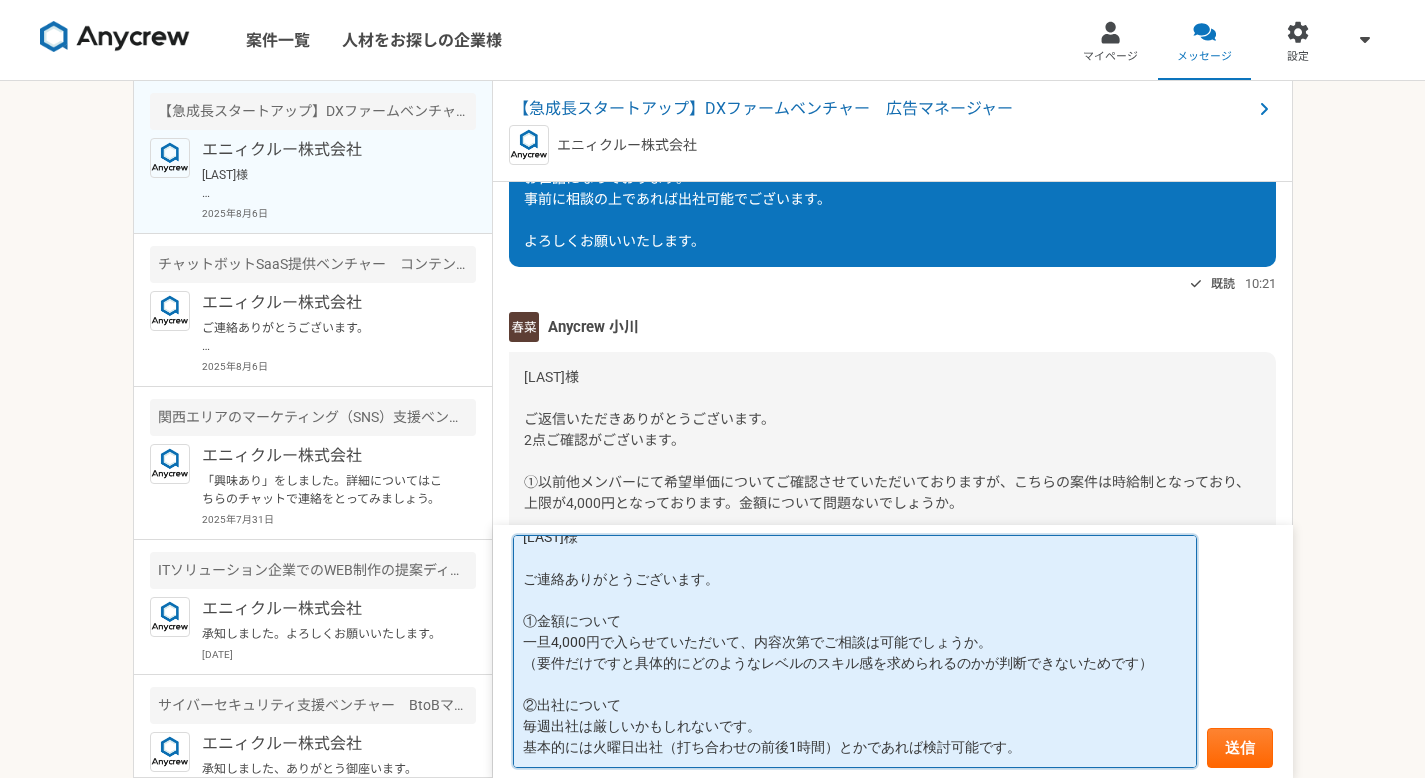 click on "[LAST]様
ご連絡ありがとうございます。
①金額について
一旦4,000円で入らせていただいて、内容次第でご相談は可能でしょうか。
（要件だけですと具体的にどのようなレベルのスキル感を求められるのかが判断できないためです）
②出社について
毎週出社は厳しいかもしれないです。
基本的には火曜日出社（打ち合わせの前後1時間）とかであれば検討可能です。" at bounding box center [855, 651] 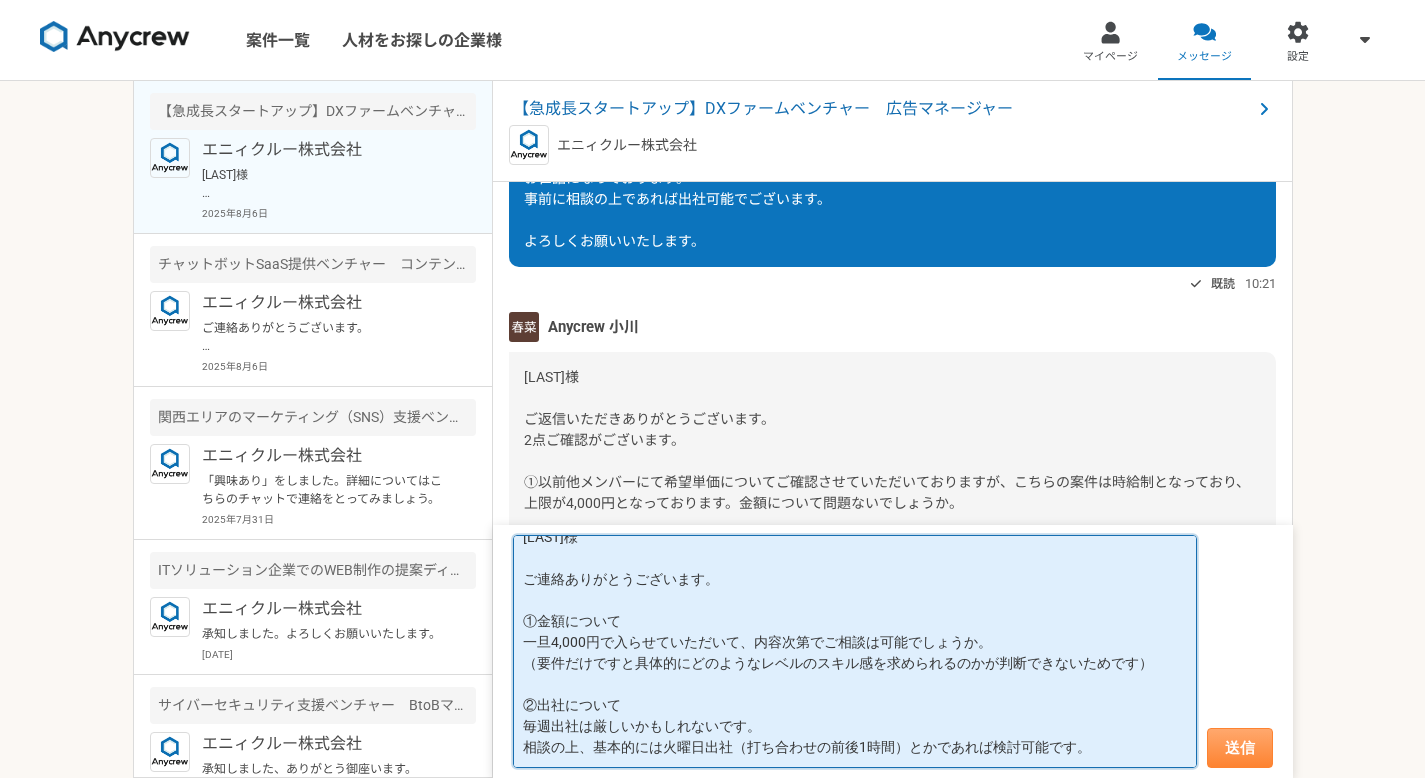 type on "[LAST]様
ご連絡ありがとうございます。
①金額について
一旦4,000円で入らせていただいて、内容次第でご相談は可能でしょうか。
（要件だけですと具体的にどのようなレベルのスキル感を求められるのかが判断できないためです）
②出社について
毎週出社は厳しいかもしれないです。
相談の上、基本的には火曜日出社（打ち合わせの前後1時間）とかであれば検討可能です。" 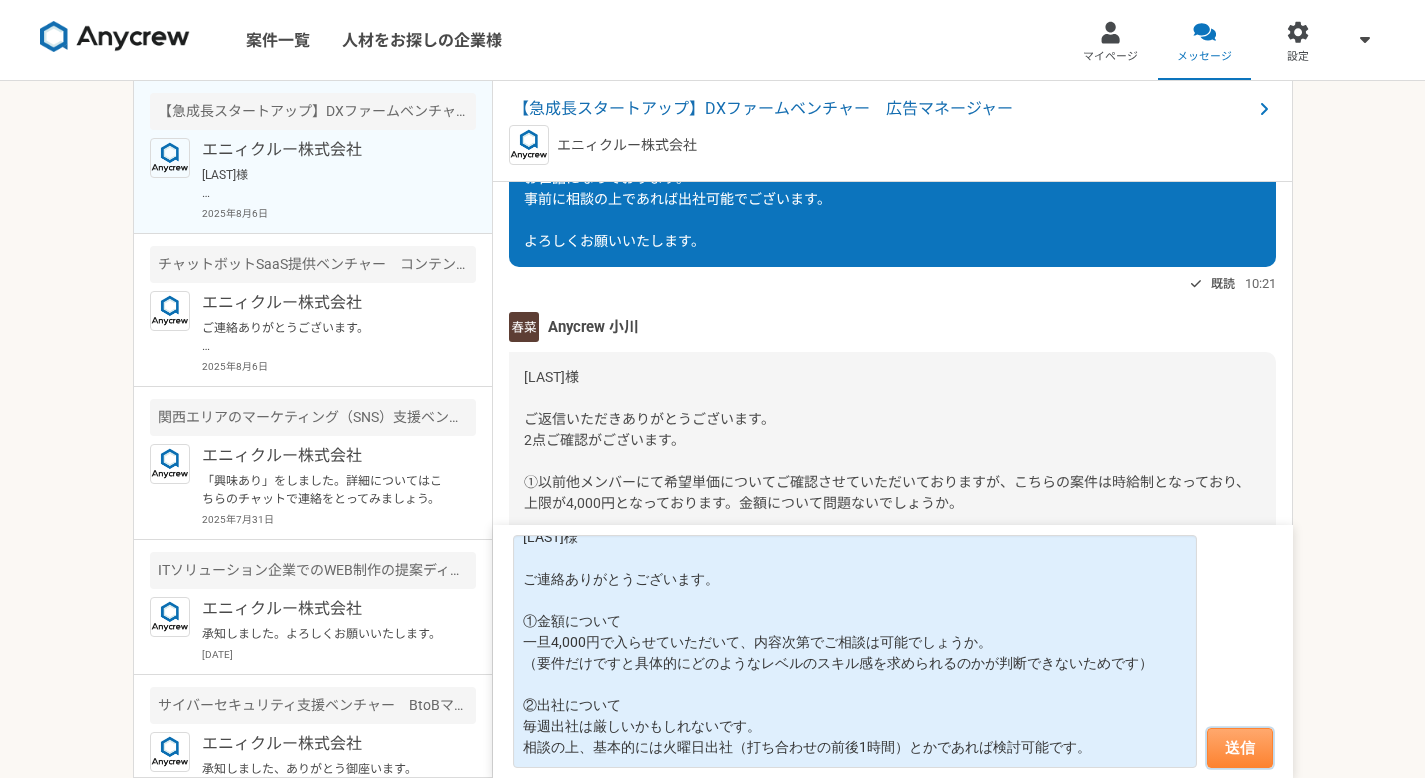 click on "送信" at bounding box center (1240, 748) 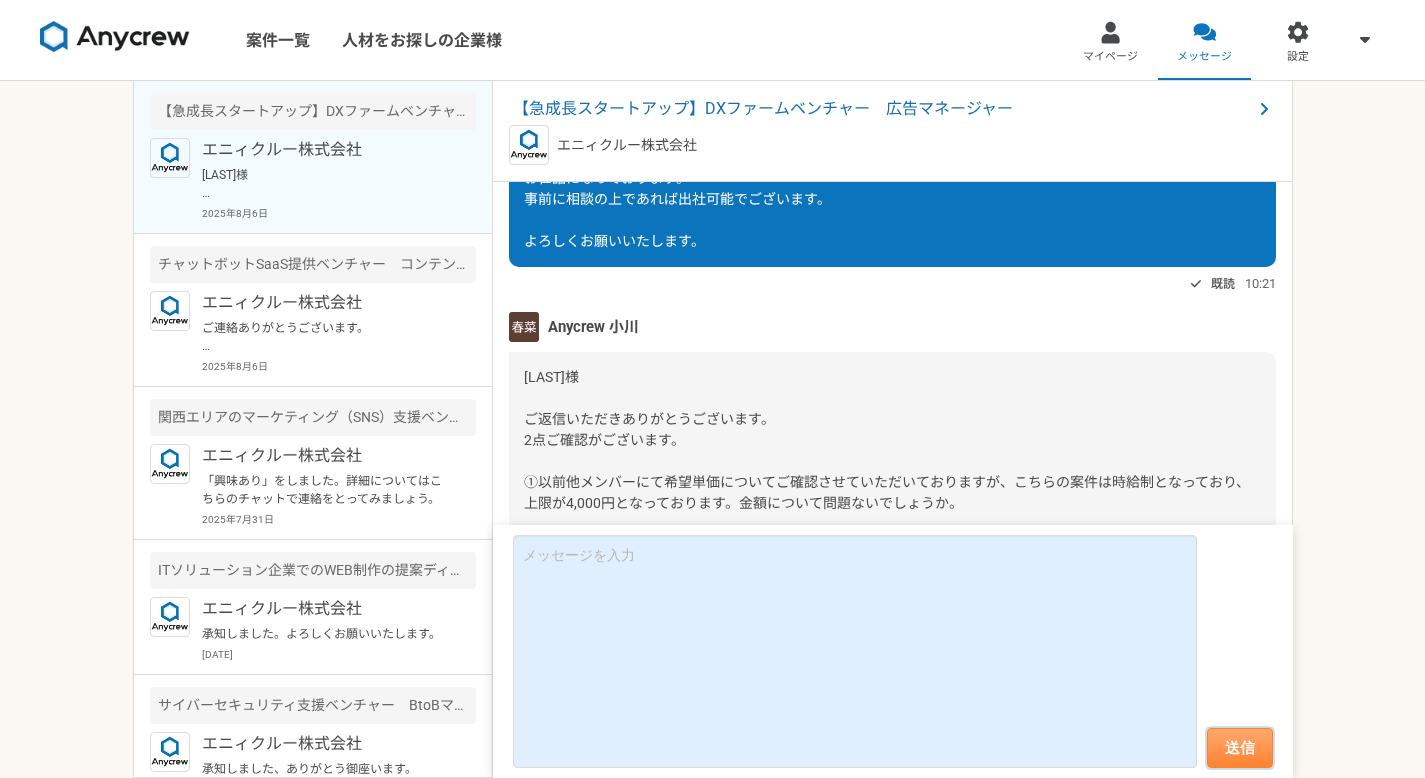 scroll, scrollTop: 0, scrollLeft: 0, axis: both 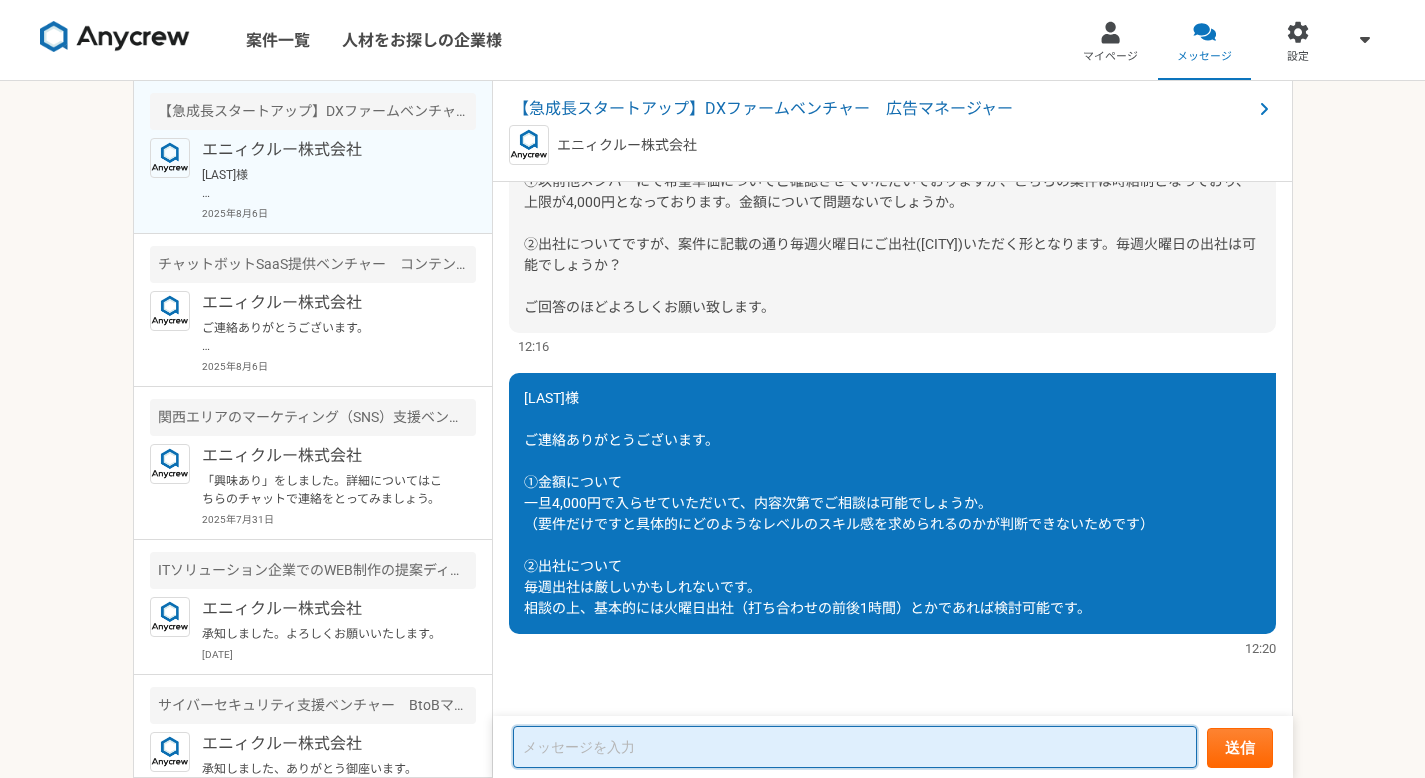 click at bounding box center (855, 747) 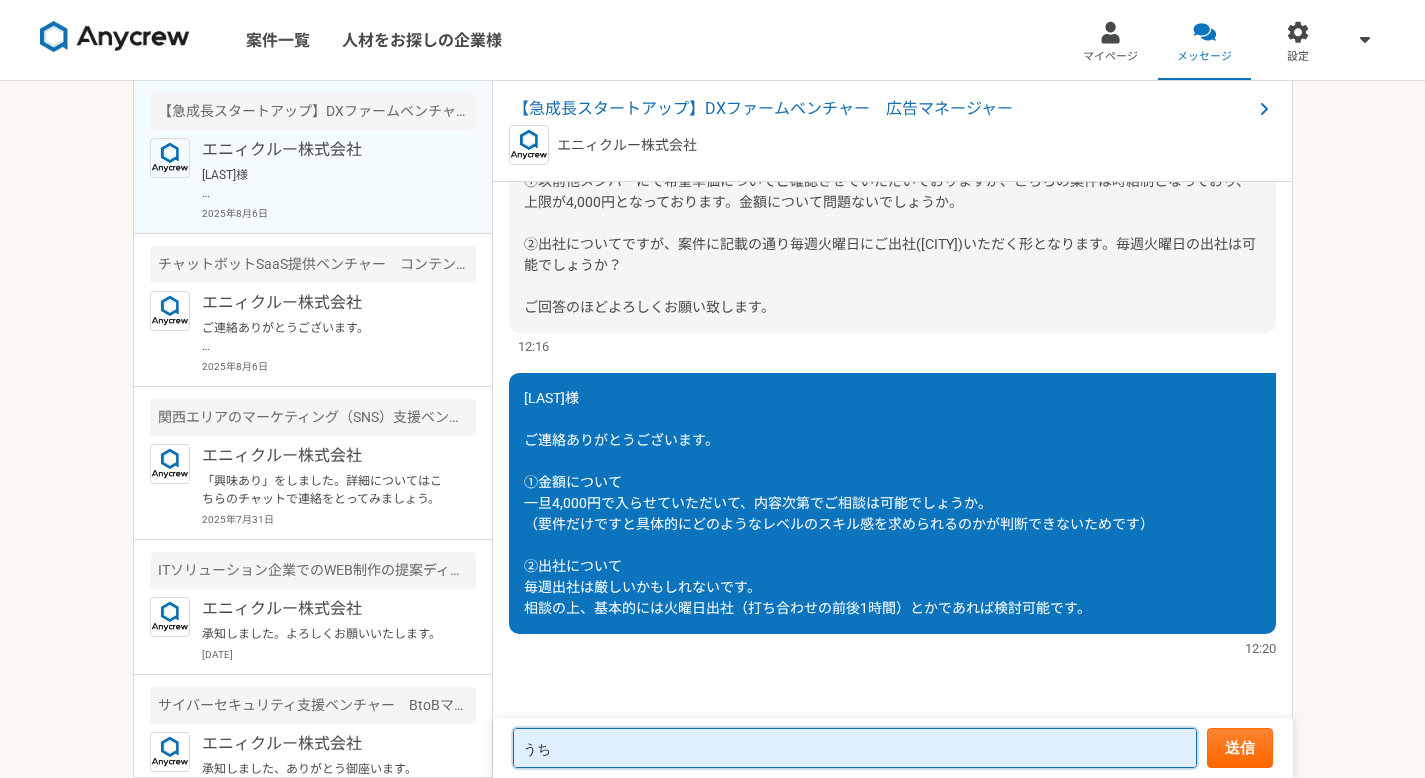 type on "う" 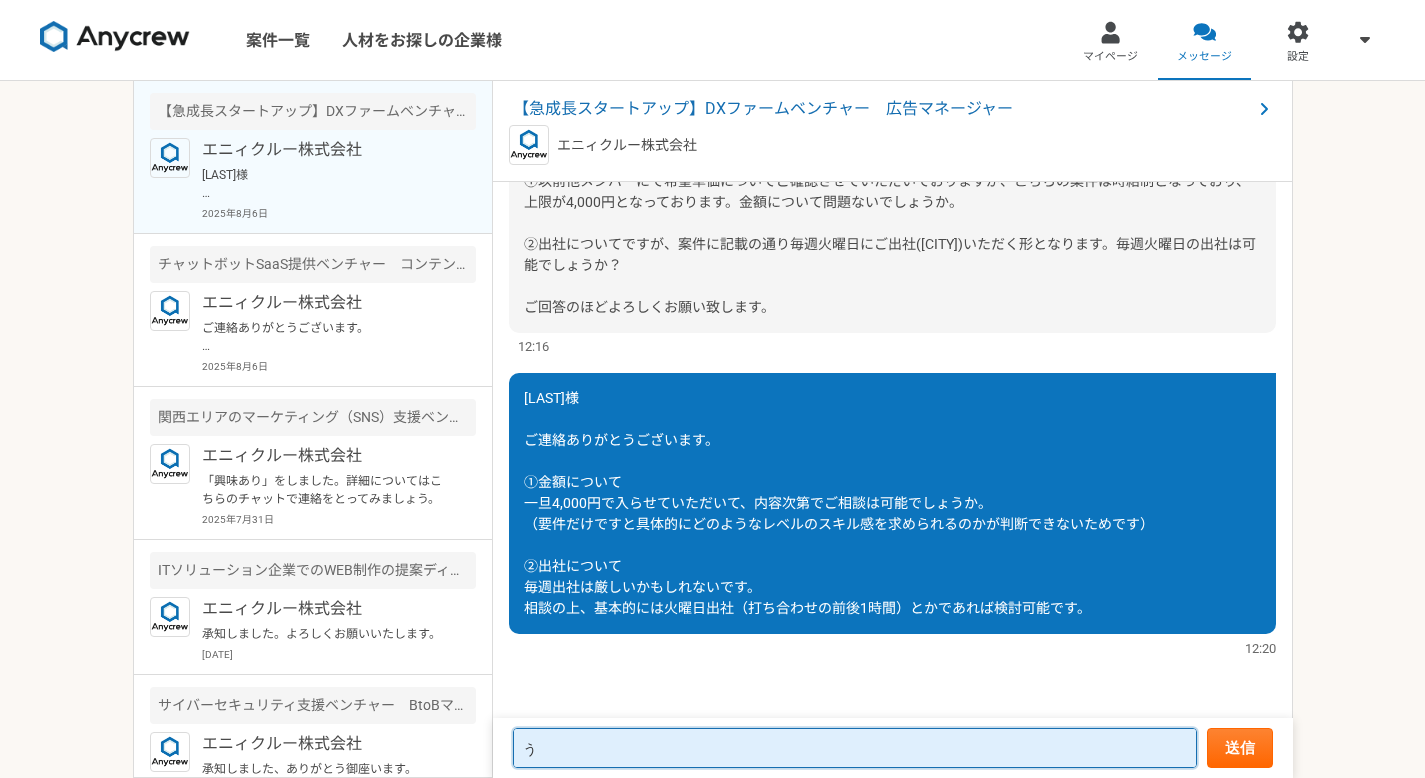 type 